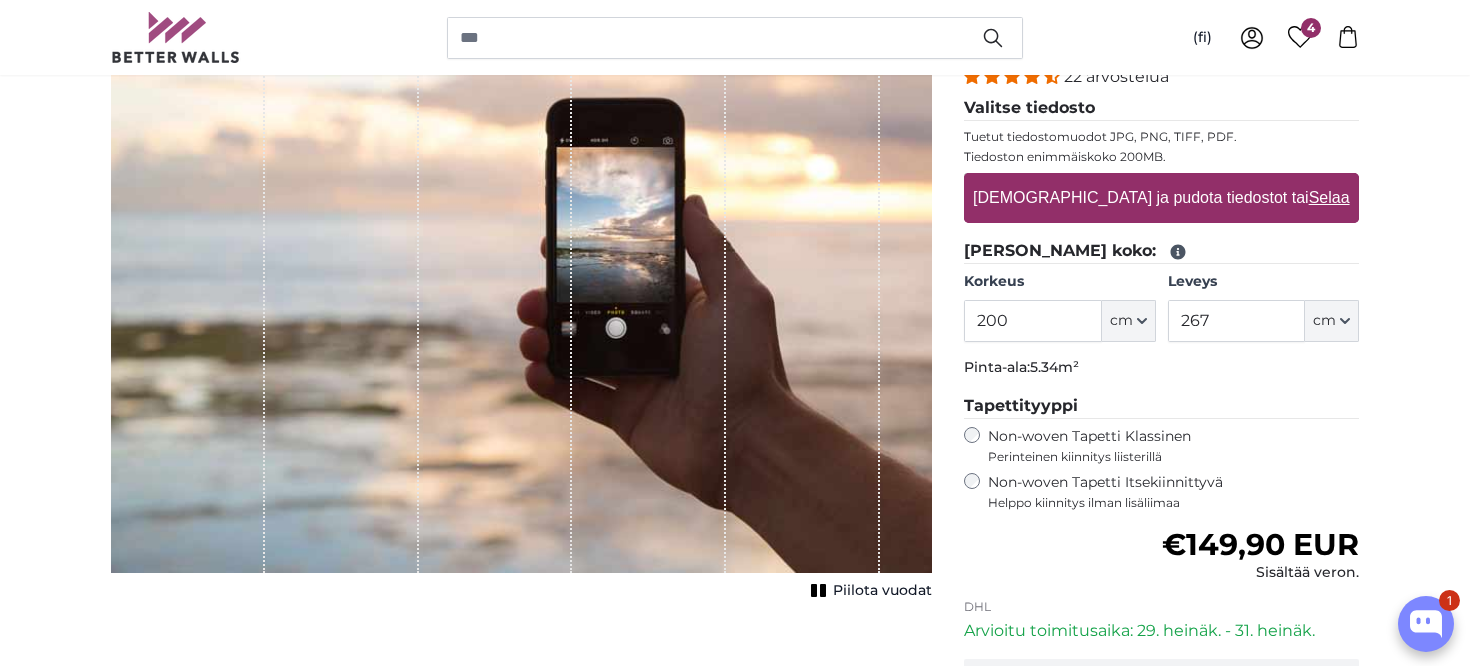 scroll, scrollTop: 294, scrollLeft: 0, axis: vertical 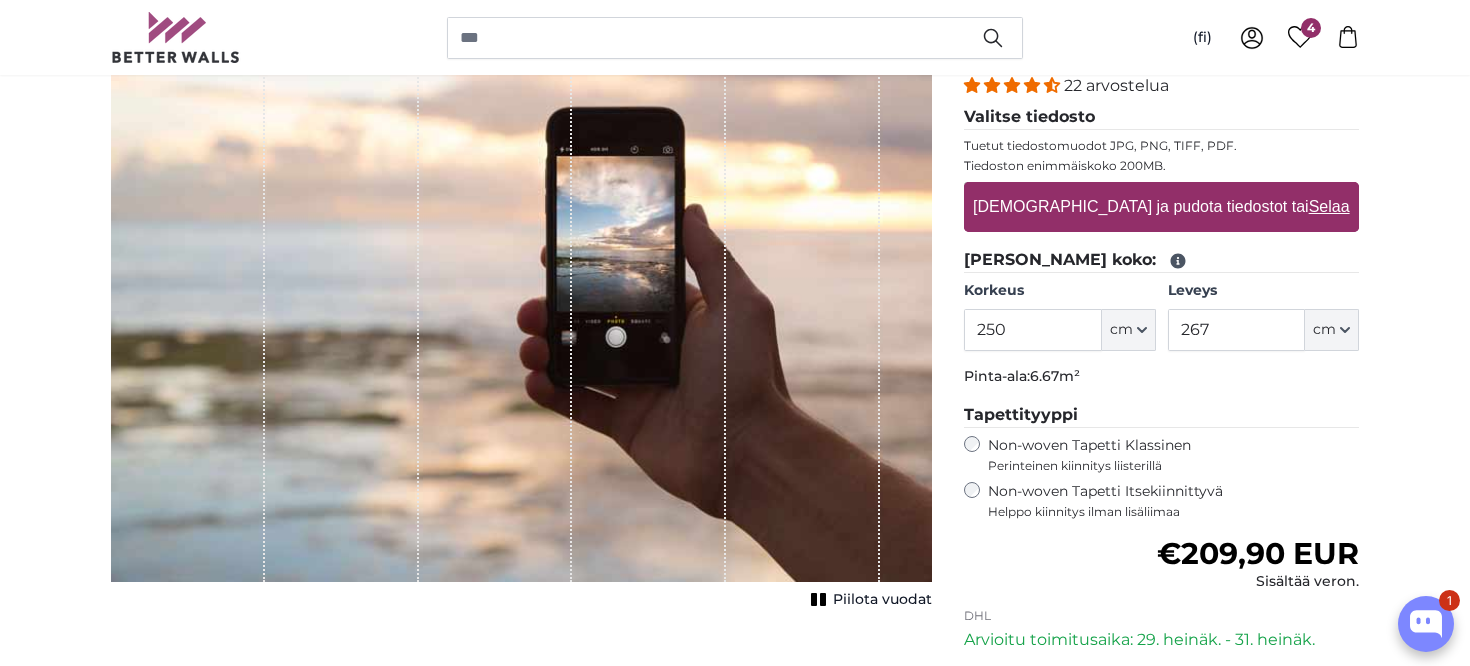 type on "250" 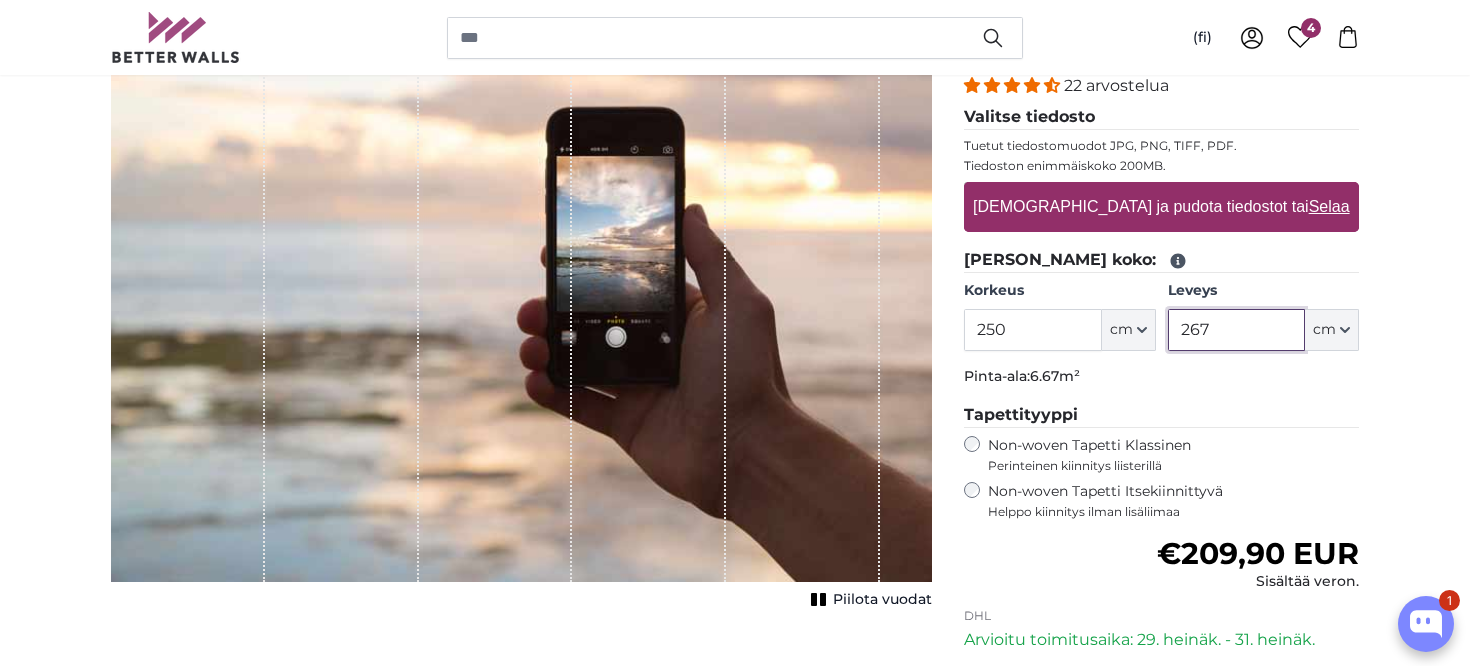 click on "267" at bounding box center [1236, 330] 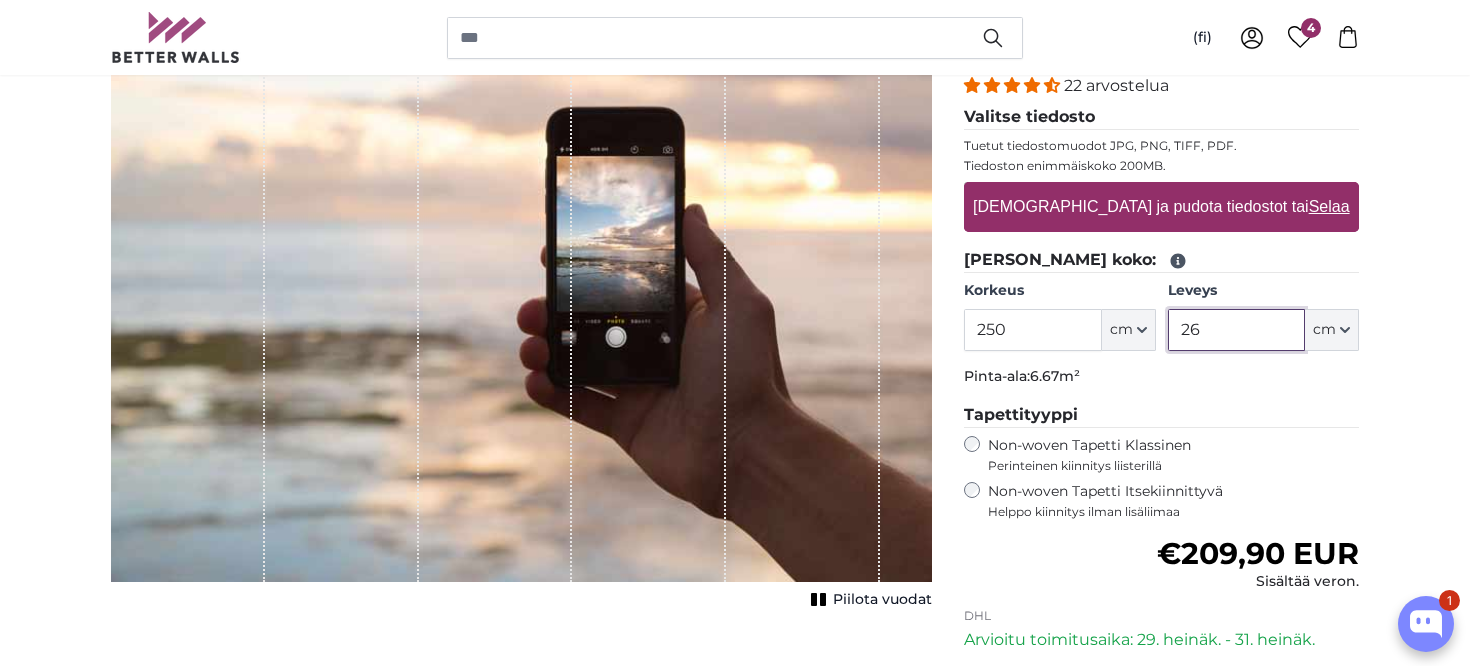 type on "2" 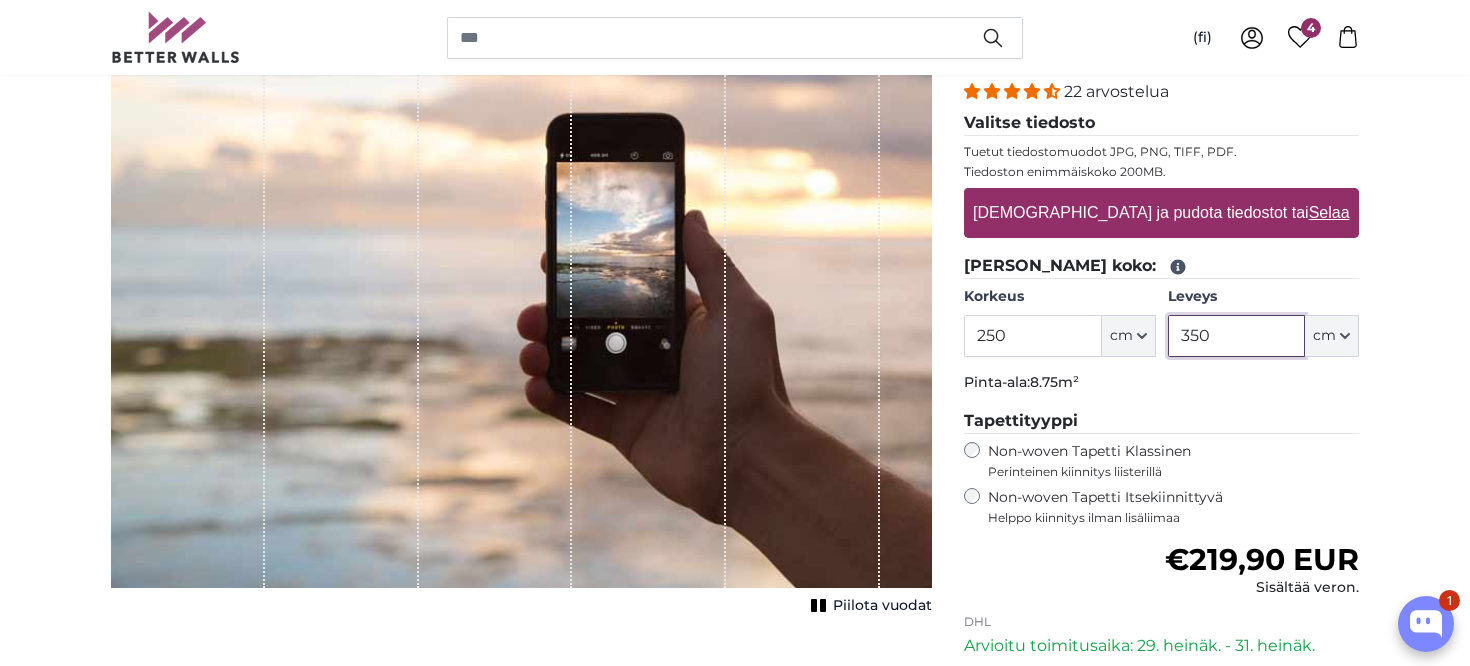 scroll, scrollTop: 280, scrollLeft: 0, axis: vertical 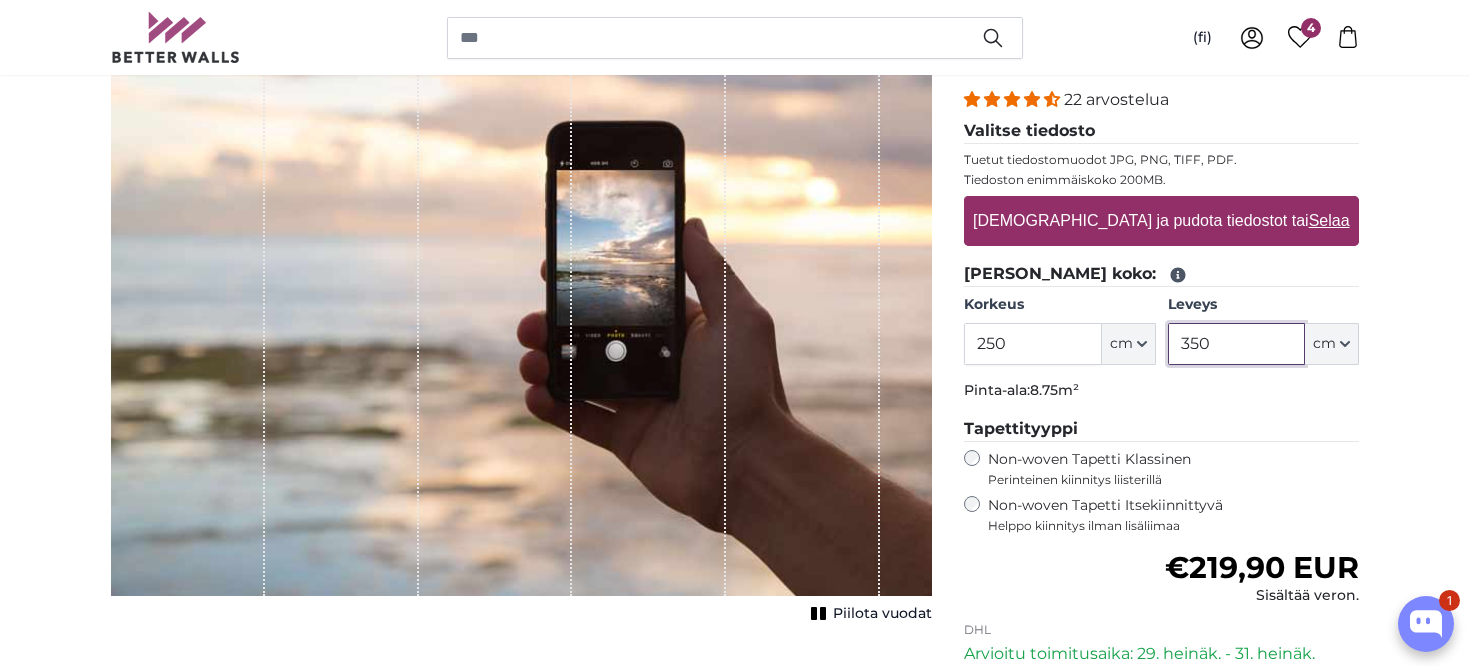 type on "350" 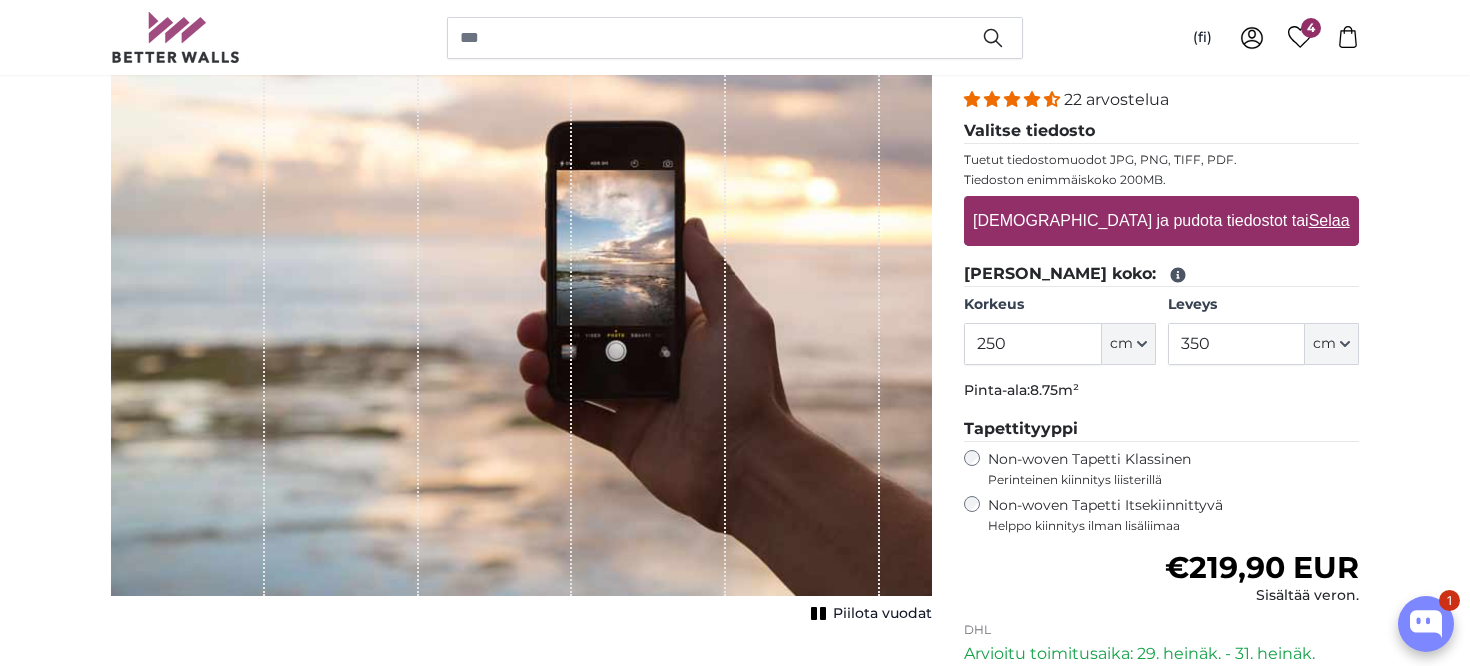 click on "[DEMOGRAPHIC_DATA] ja pudota tiedostot tai  Selaa" at bounding box center (1161, 221) 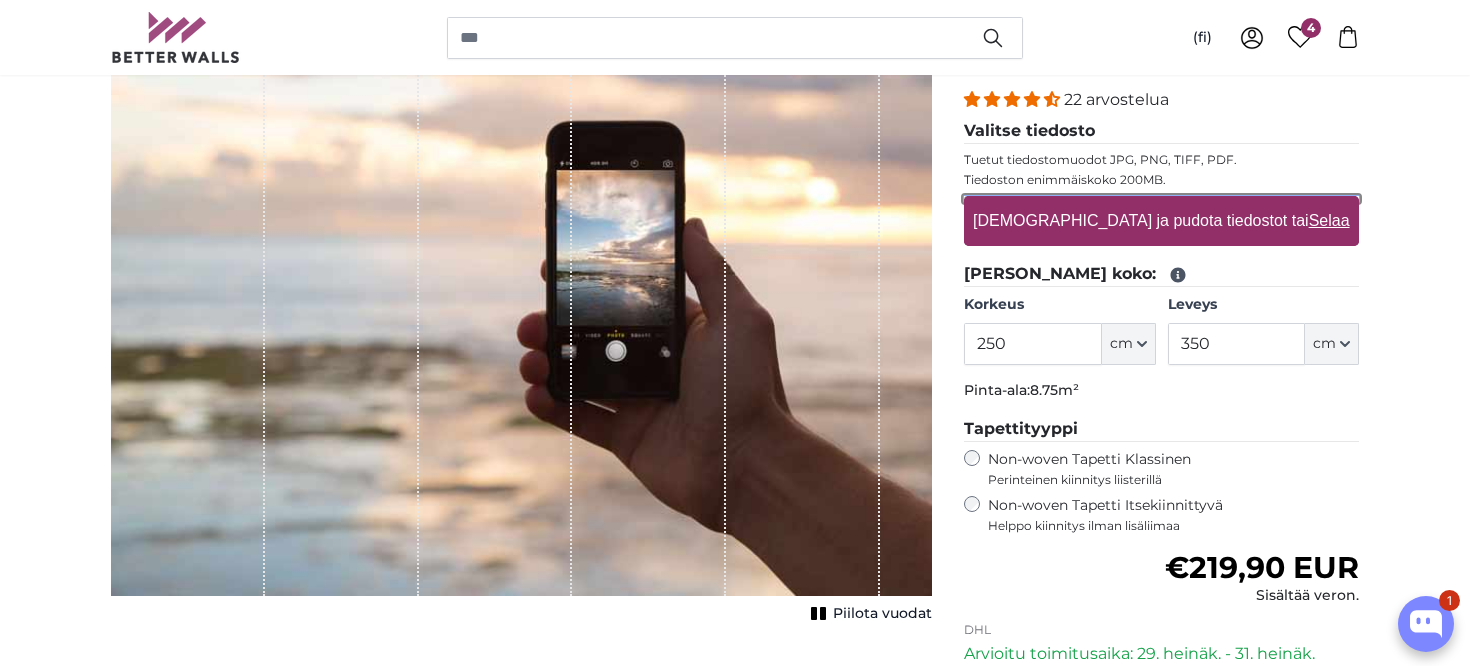 type on "**********" 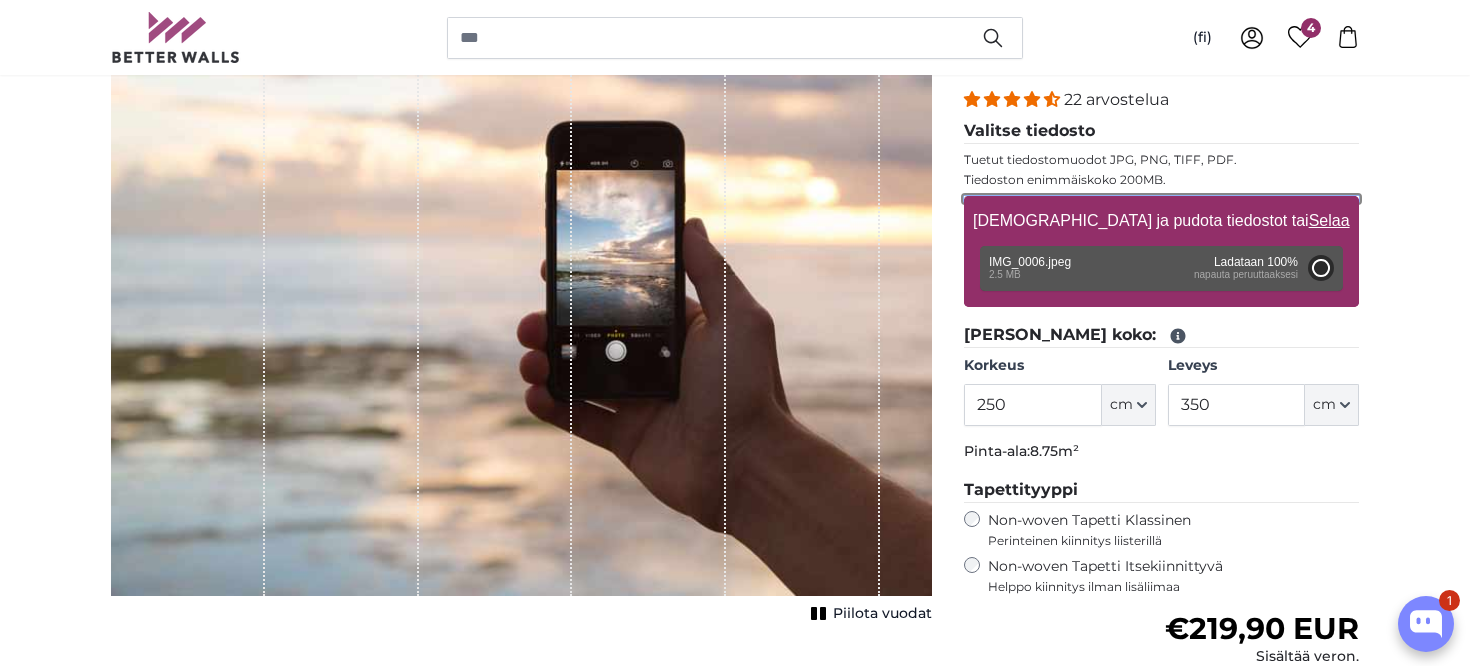 type on "184" 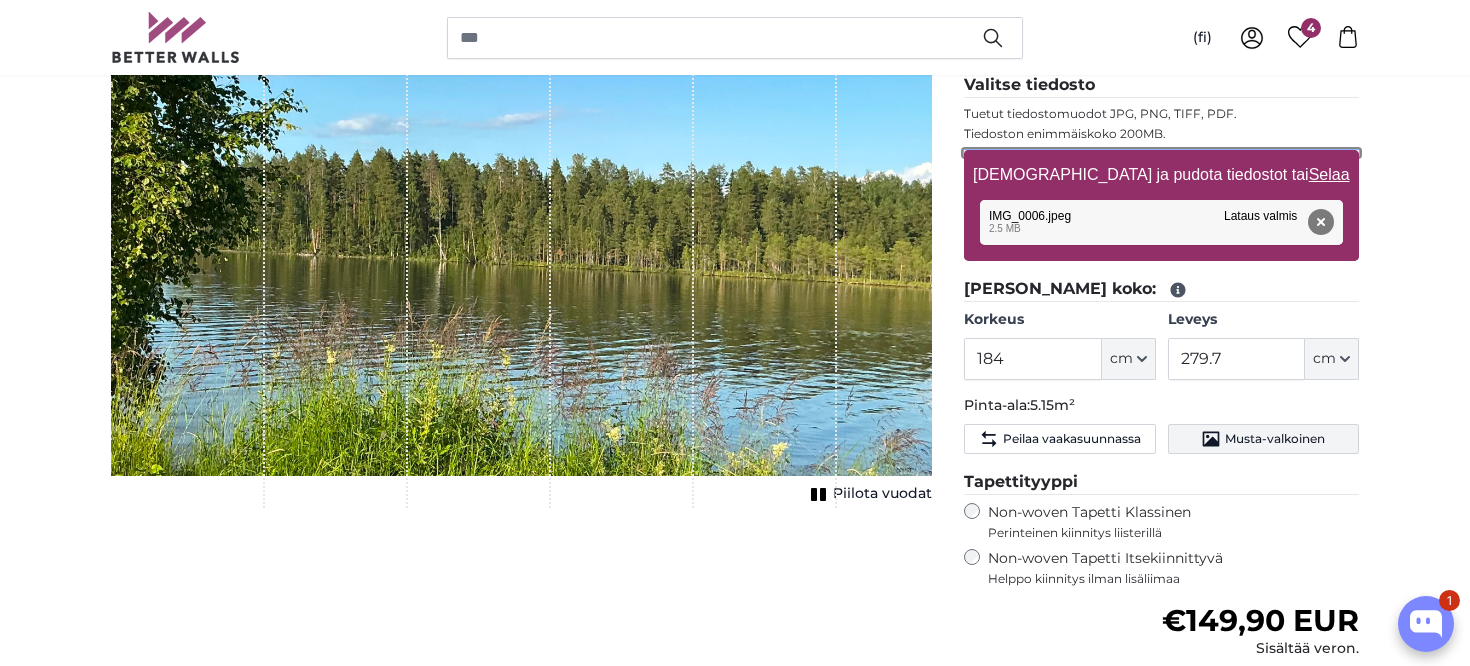 scroll, scrollTop: 346, scrollLeft: 0, axis: vertical 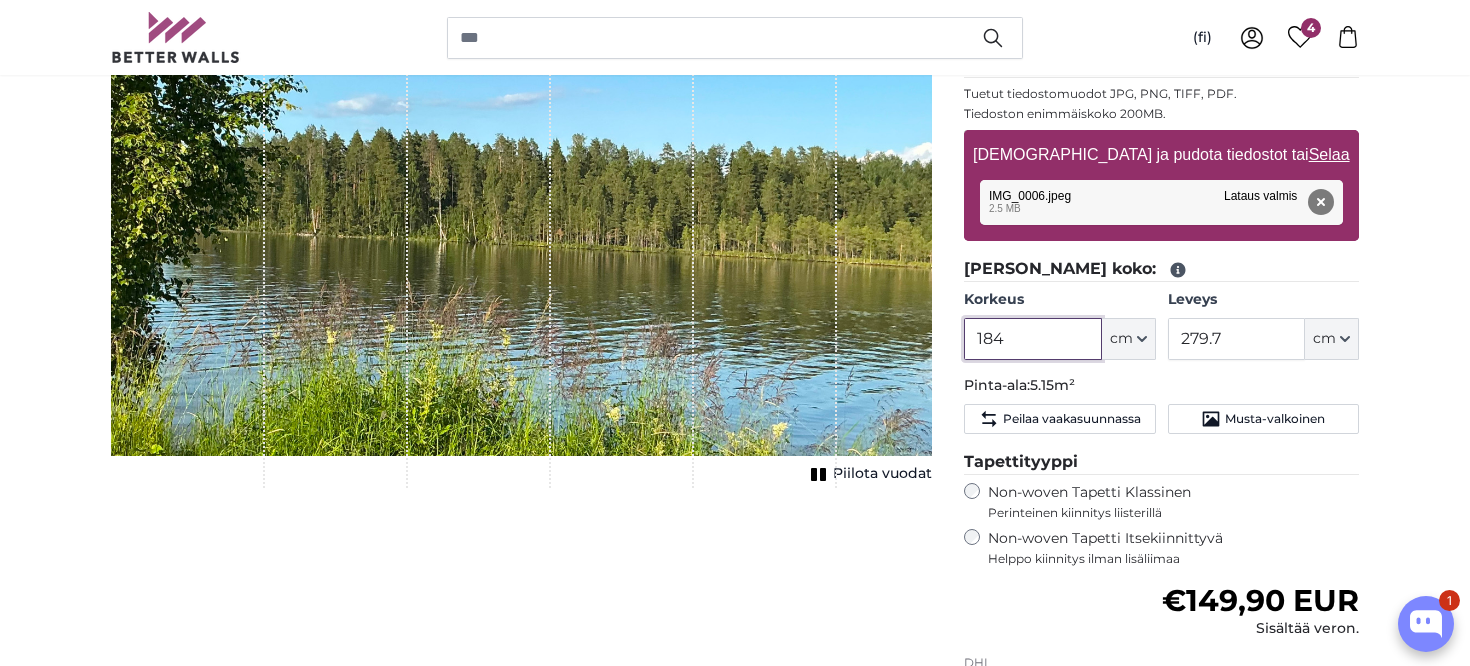 click on "184" at bounding box center [1032, 339] 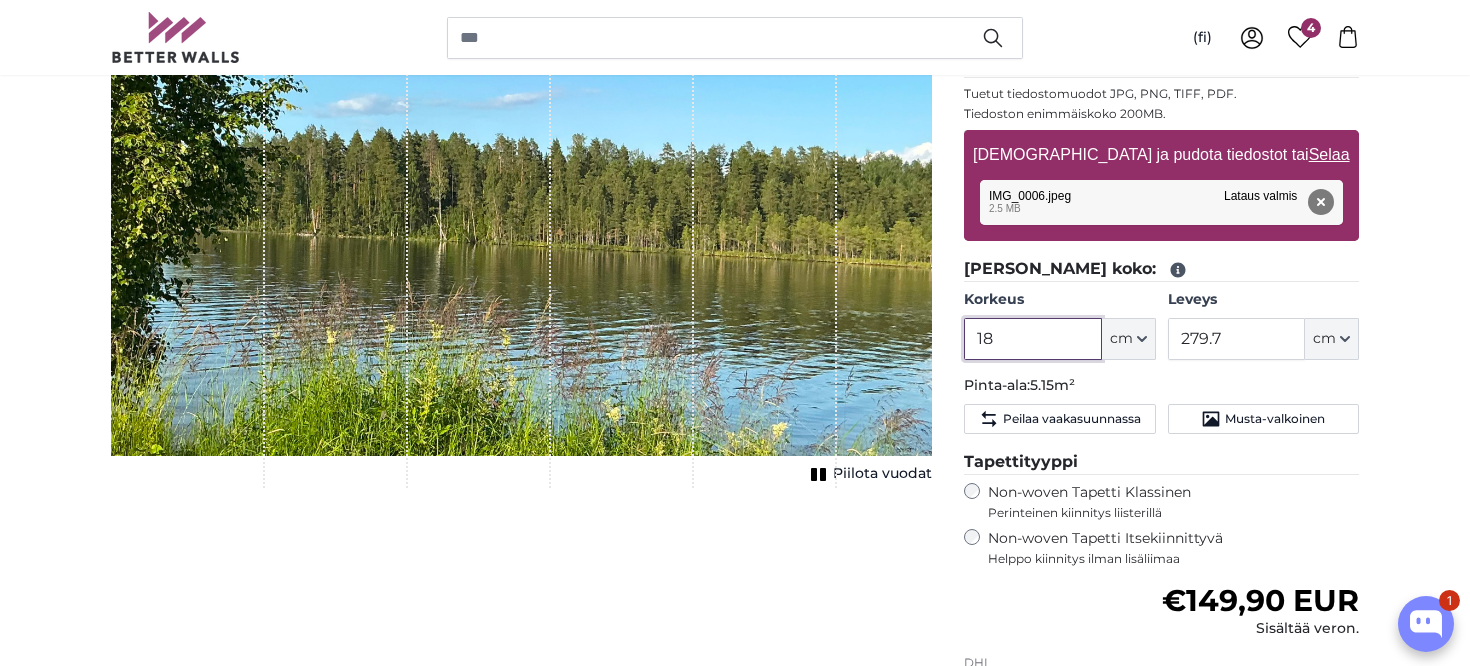 type on "1" 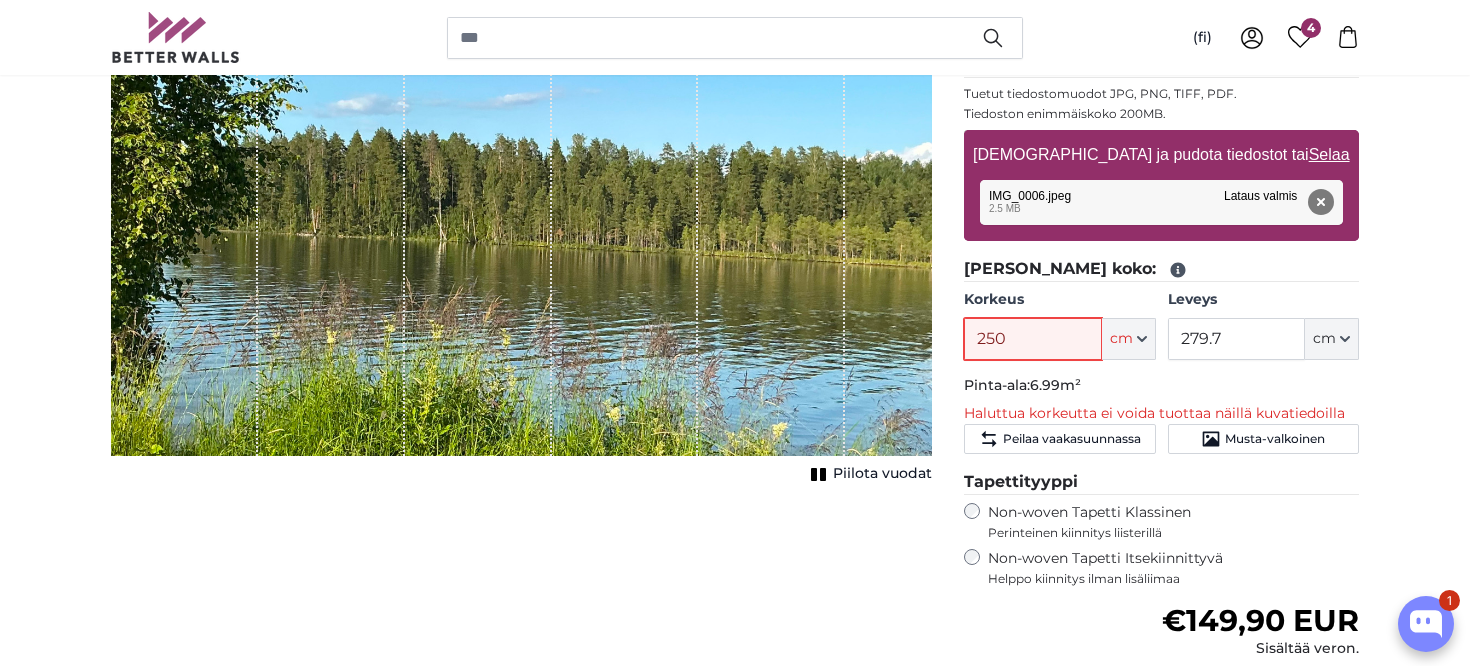type on "250" 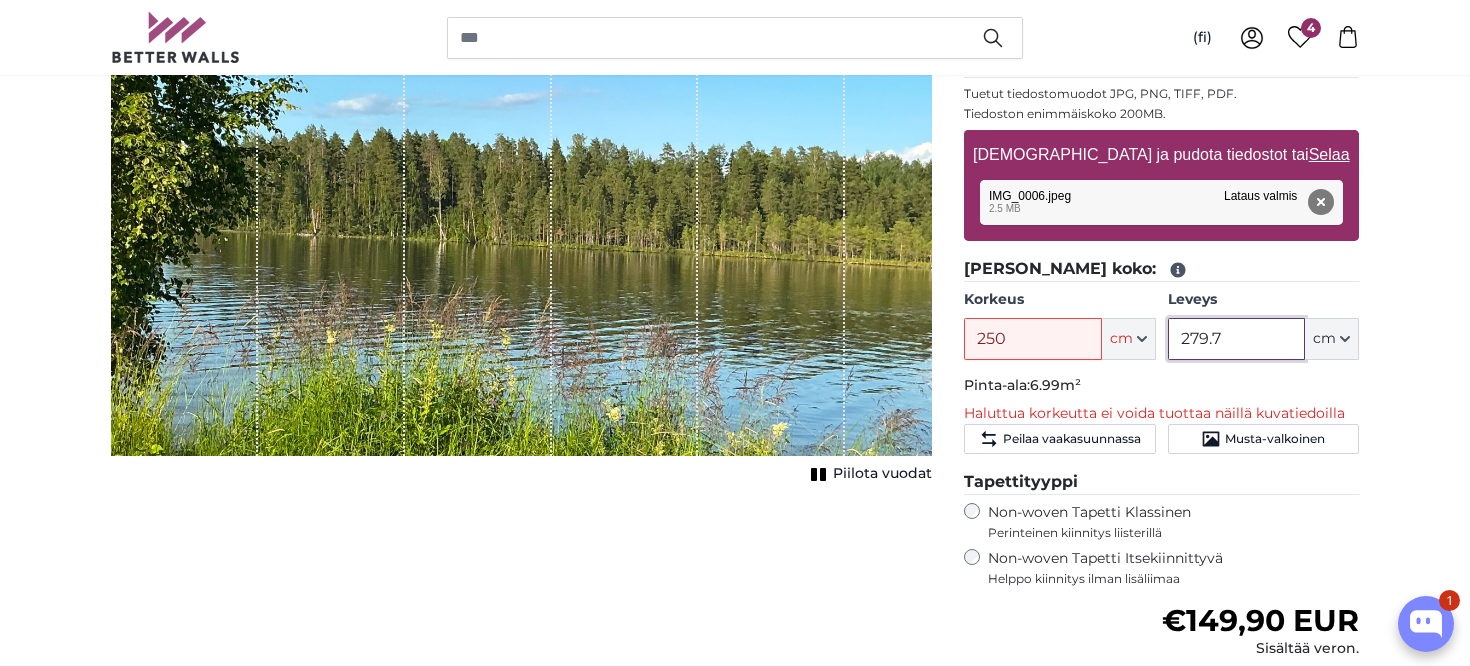 click on "279.7" at bounding box center [1236, 339] 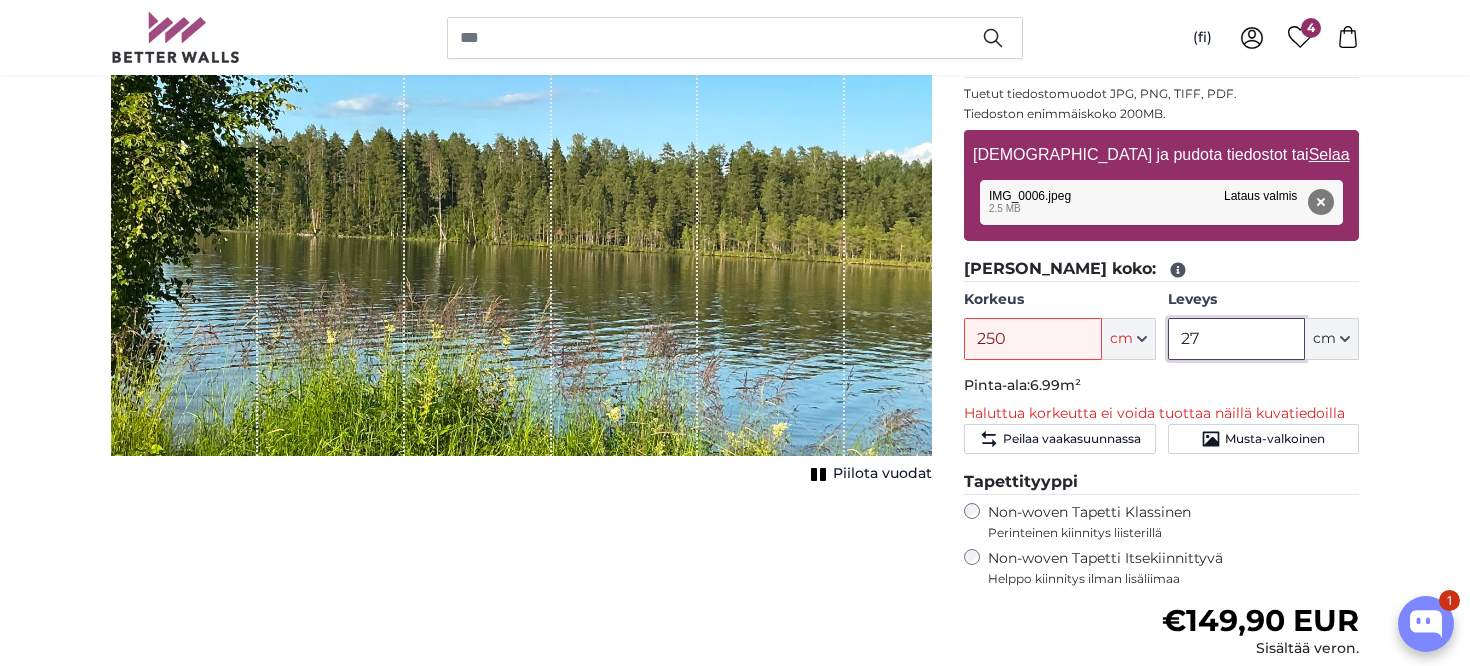 type on "2" 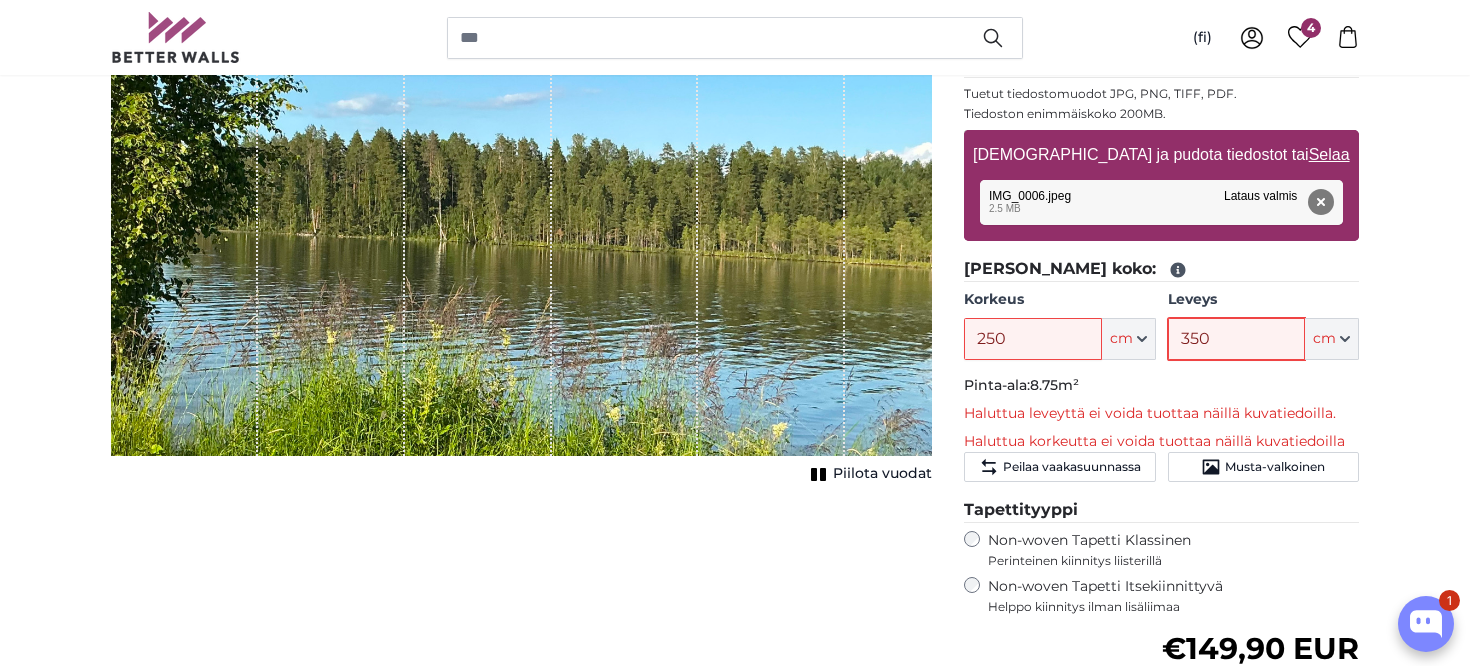 type on "350" 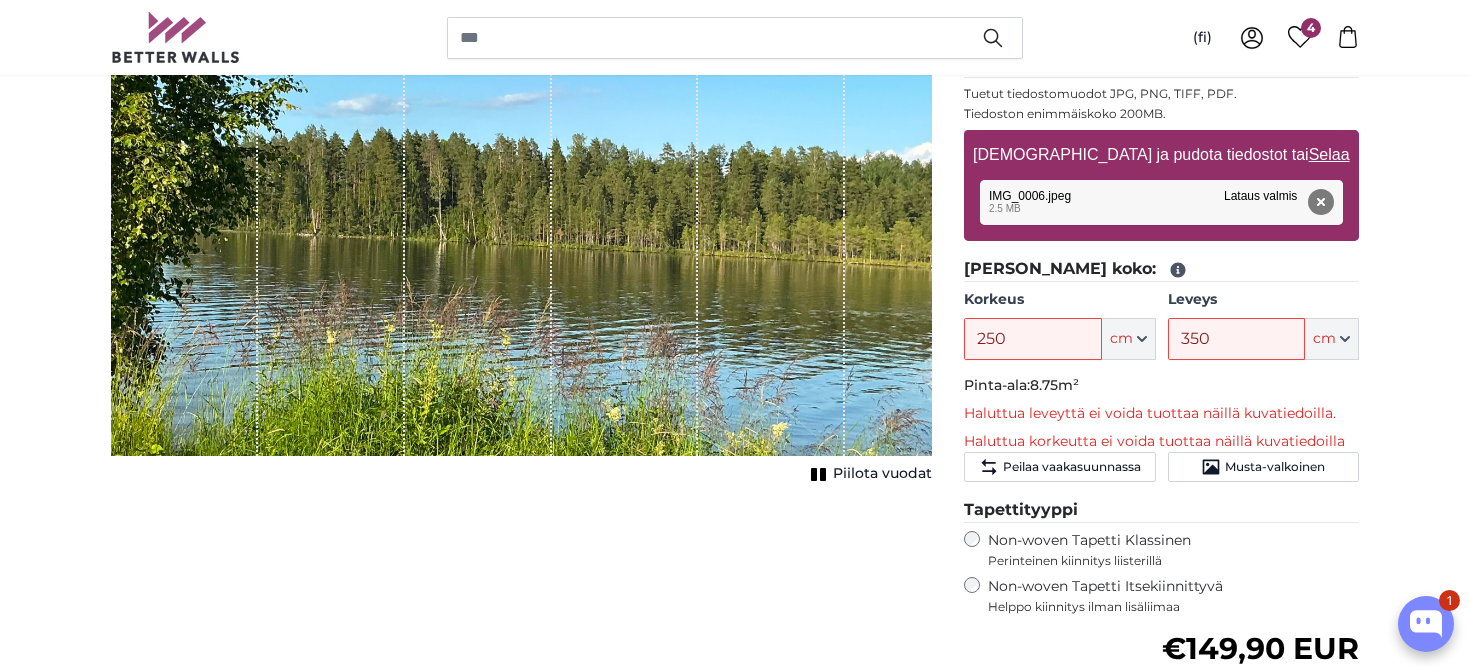 click on "Valokuvatapetti omasta kuvasta
Valokuvatapetti omasta kuvasta
Valokuvatapetti omasta kuvasta
Peruuta
Rajaa kuva" at bounding box center [735, 2517] 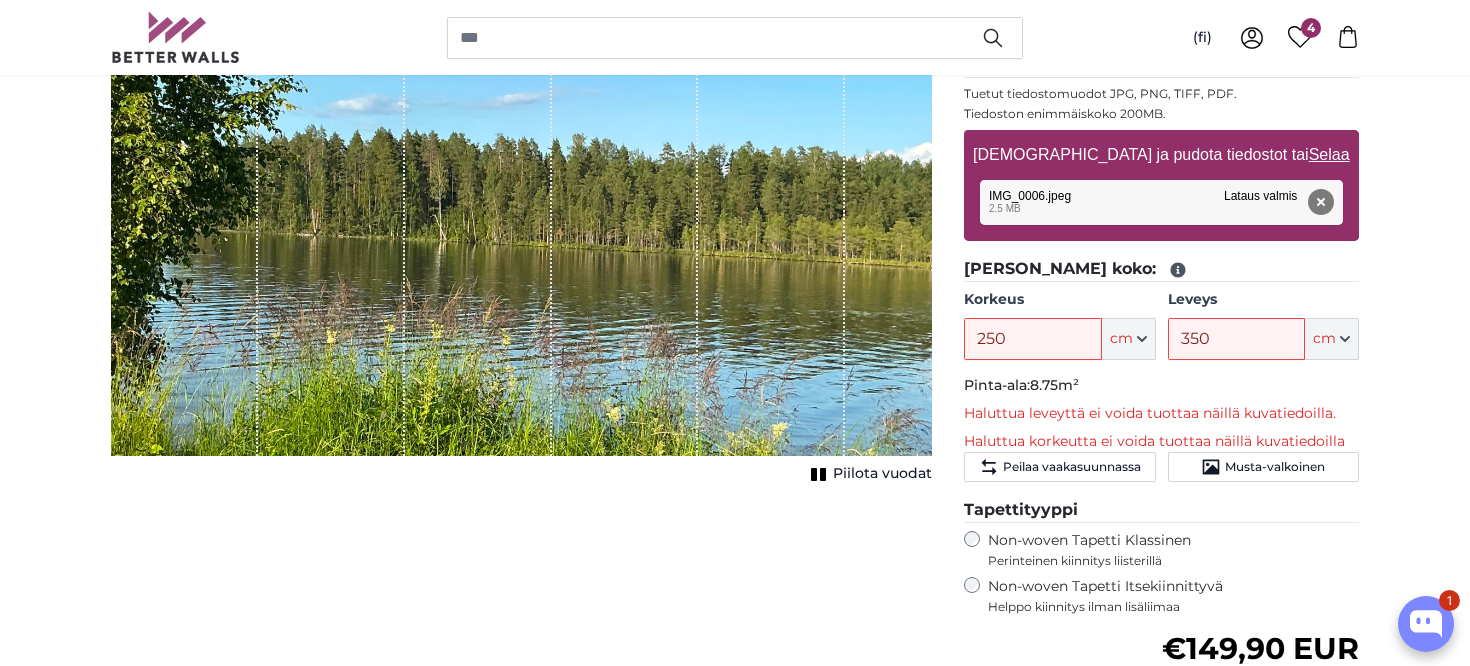 click 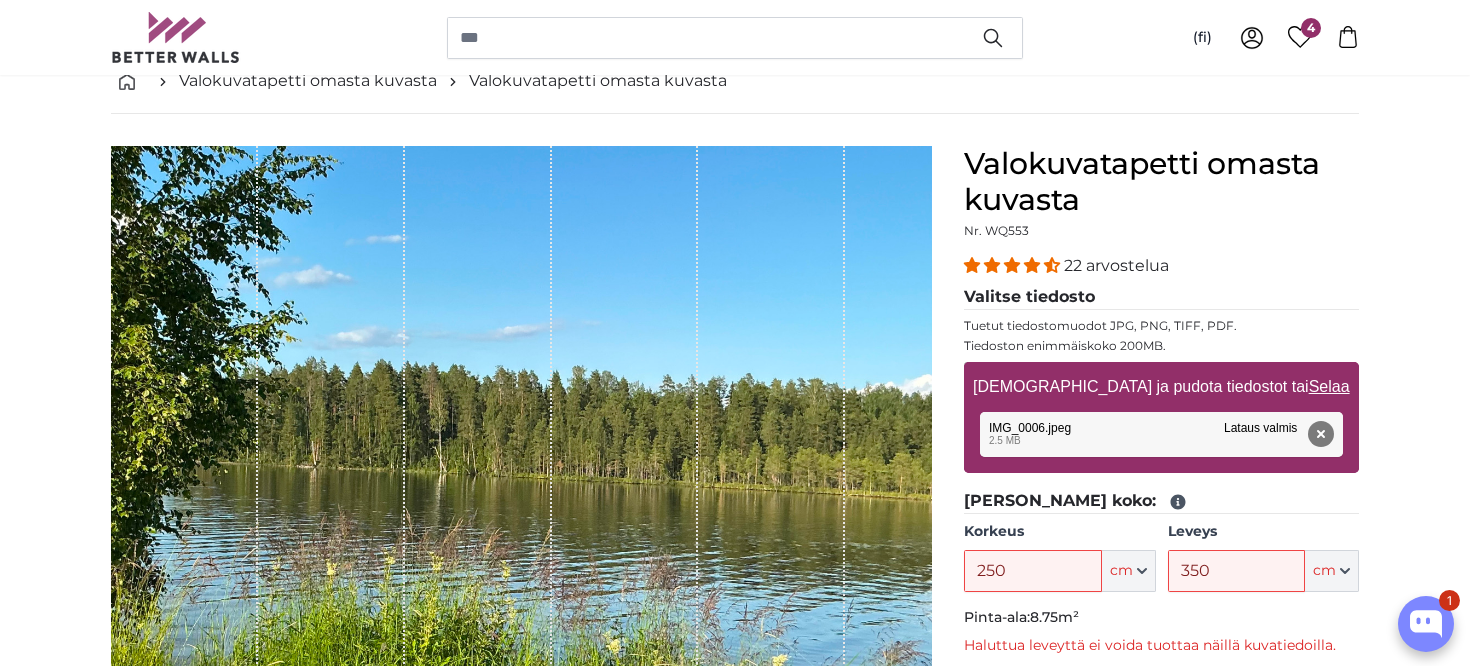 scroll, scrollTop: 108, scrollLeft: 0, axis: vertical 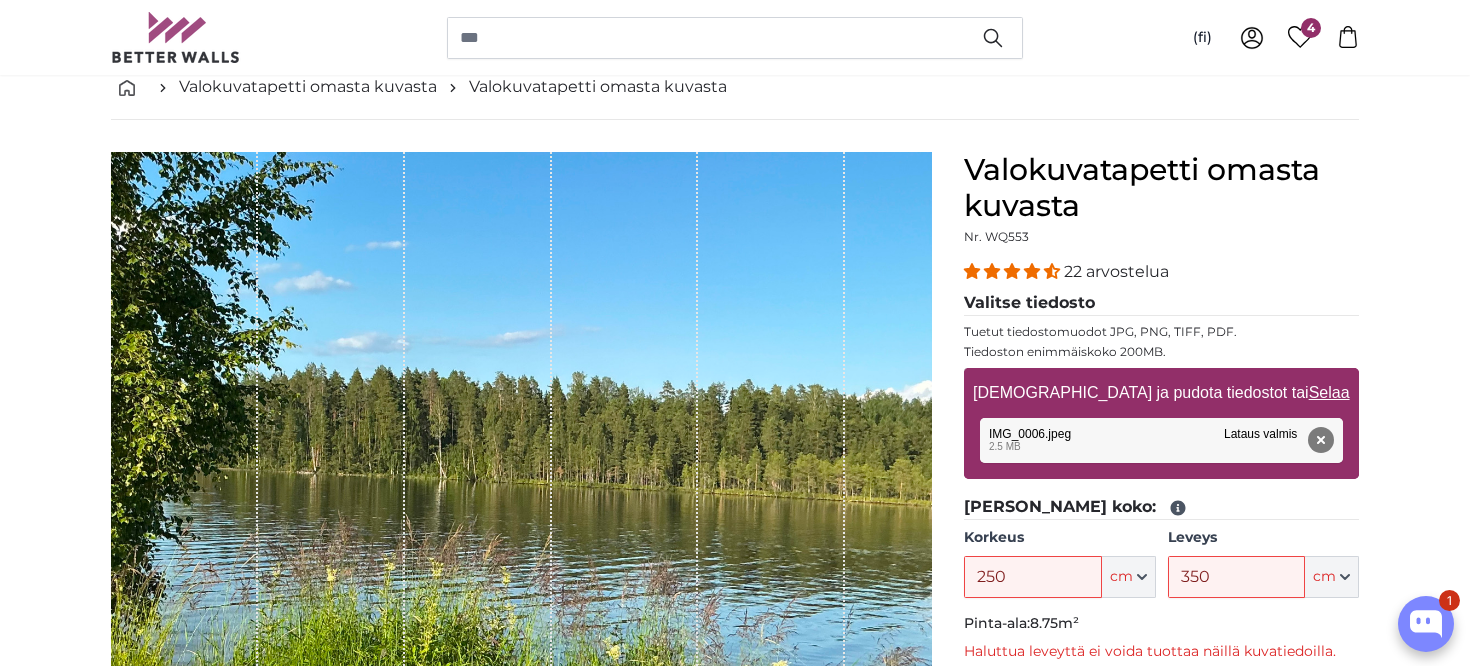 click on "Selaa" at bounding box center (1329, 392) 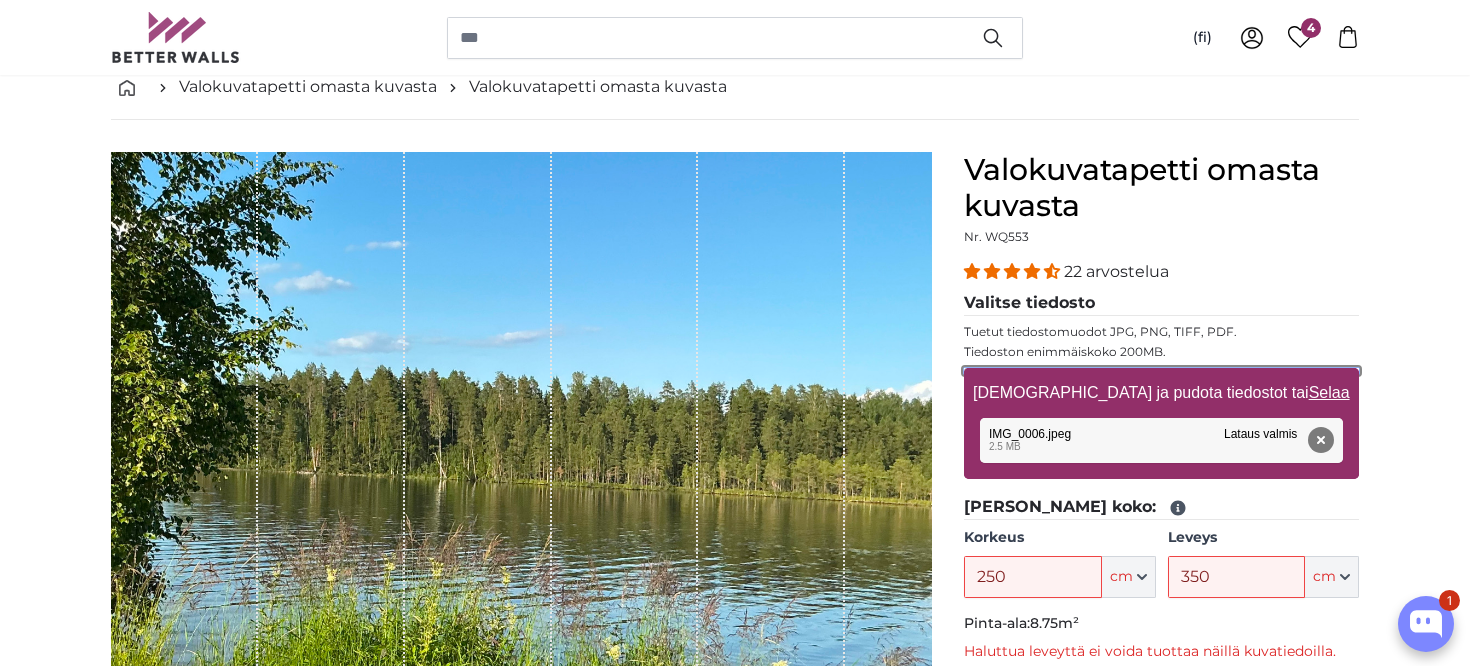 type on "**********" 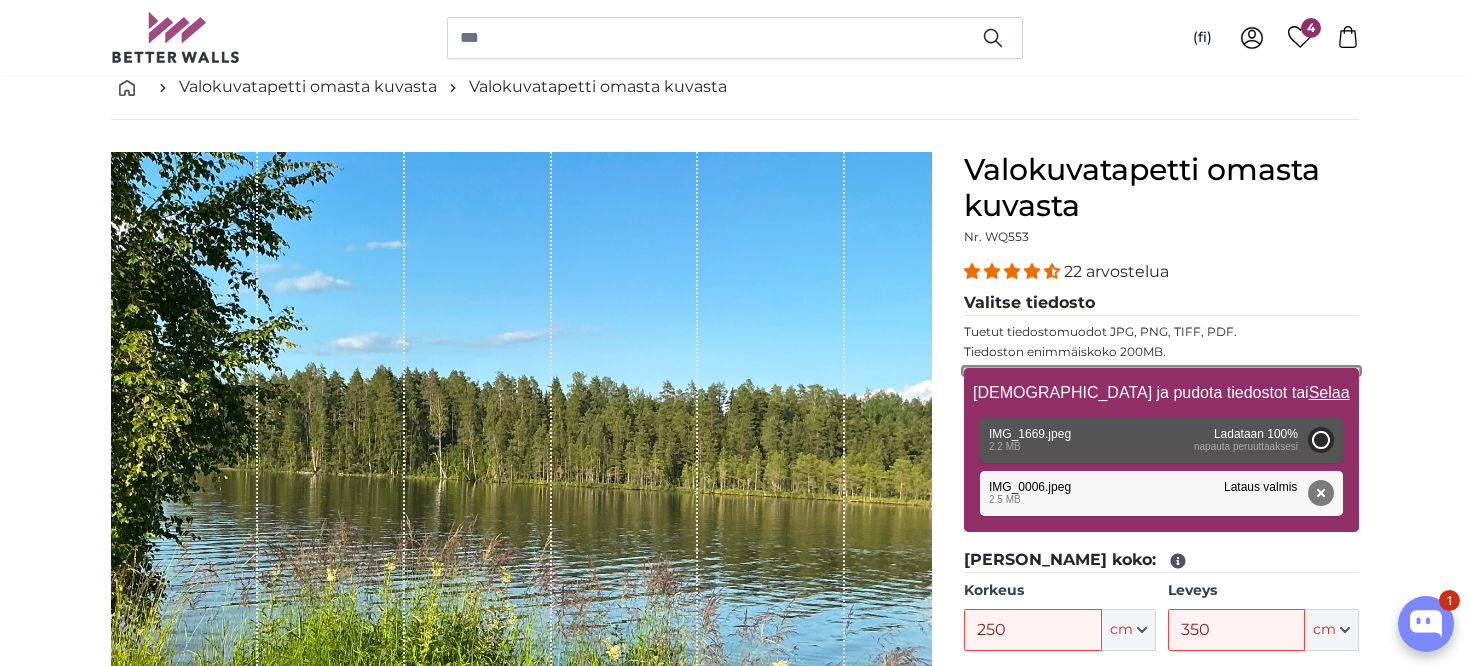 type on "144" 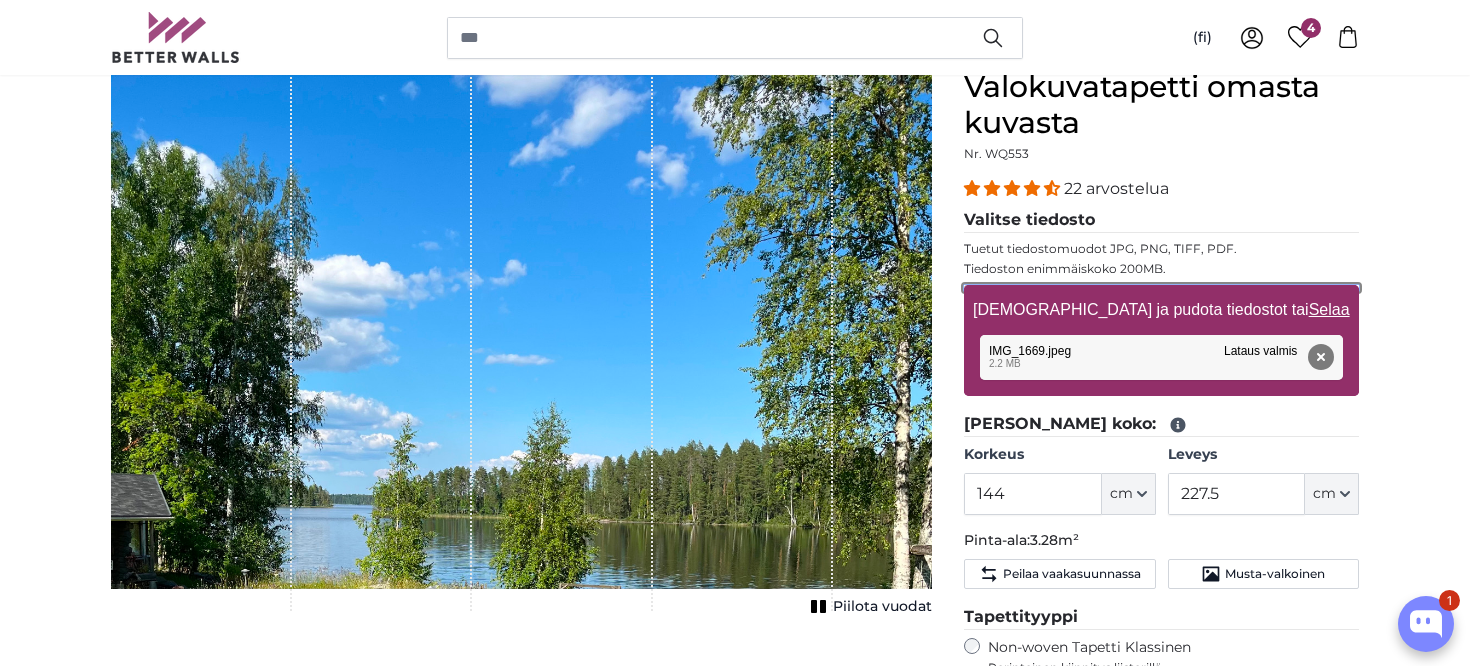 scroll, scrollTop: 195, scrollLeft: 0, axis: vertical 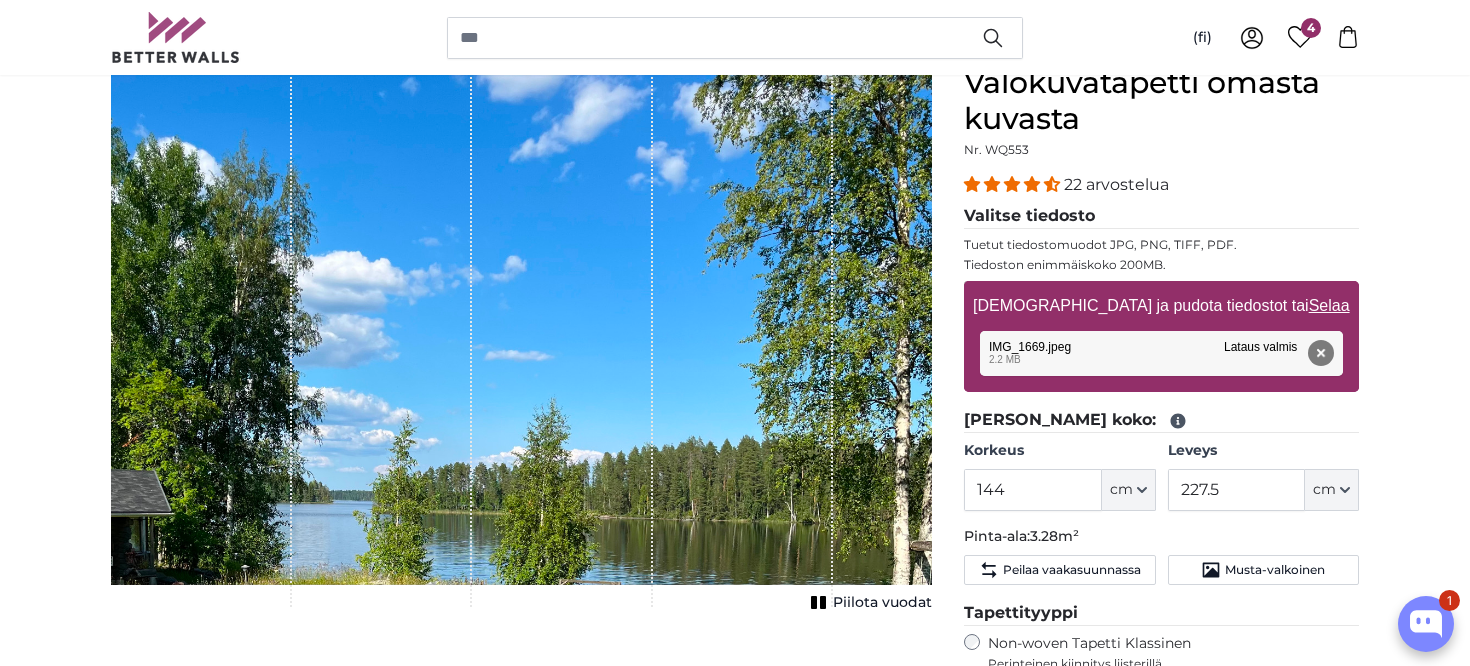click on "[DEMOGRAPHIC_DATA] ja pudota tiedostot tai  Selaa" at bounding box center (1161, 306) 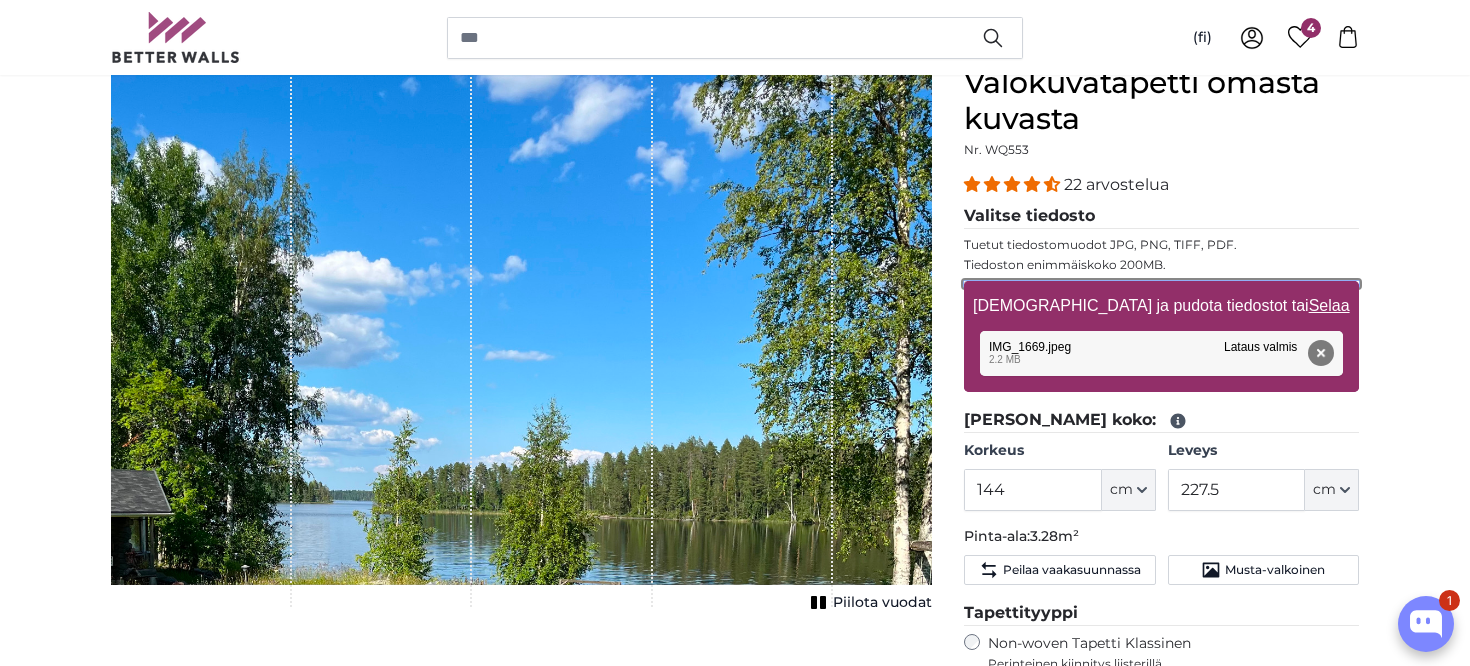 click on "[DEMOGRAPHIC_DATA] ja pudota tiedostot tai  Selaa" at bounding box center [1161, 284] 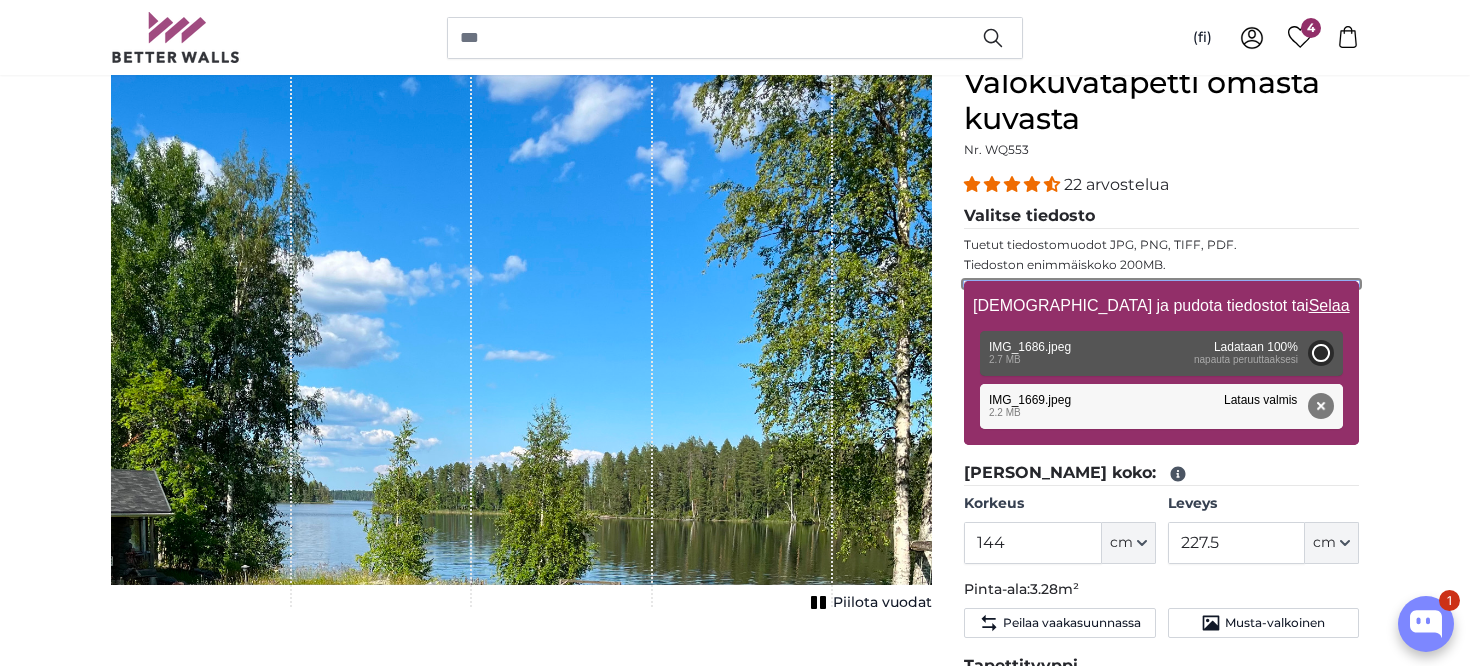 type on "200" 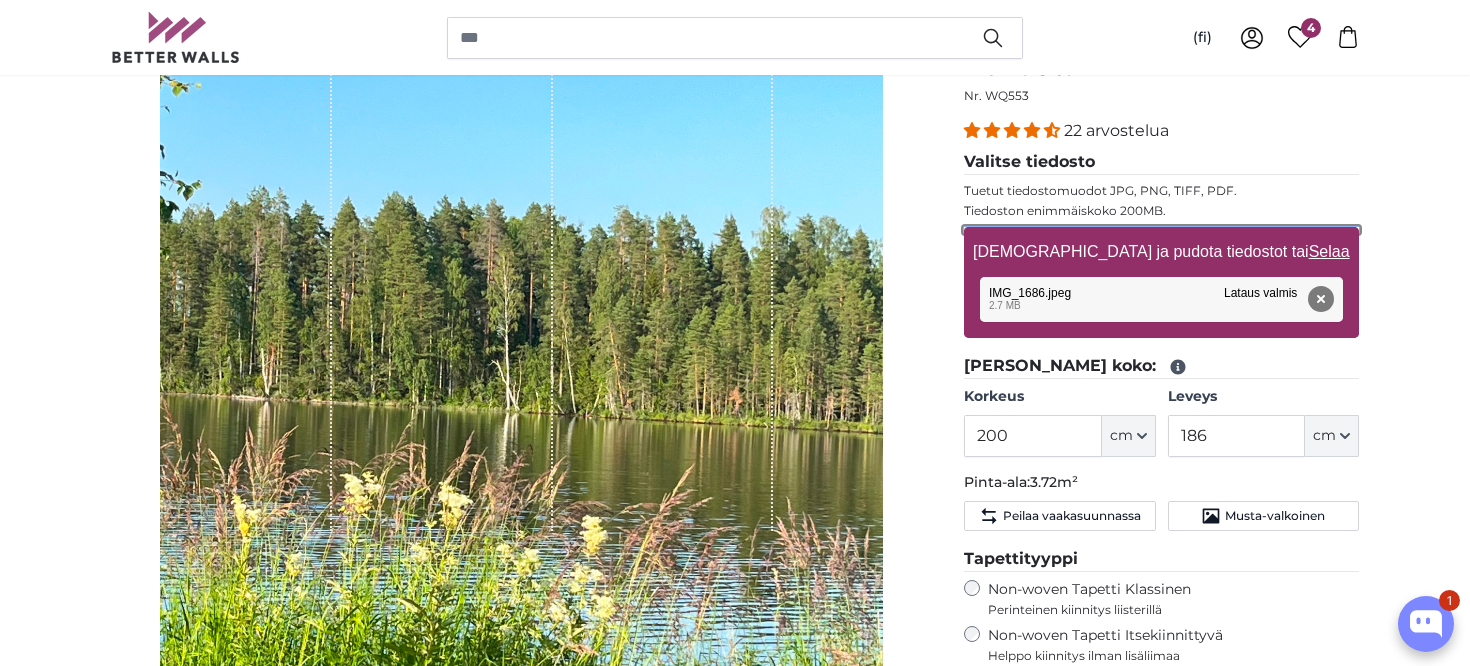 scroll, scrollTop: 251, scrollLeft: 0, axis: vertical 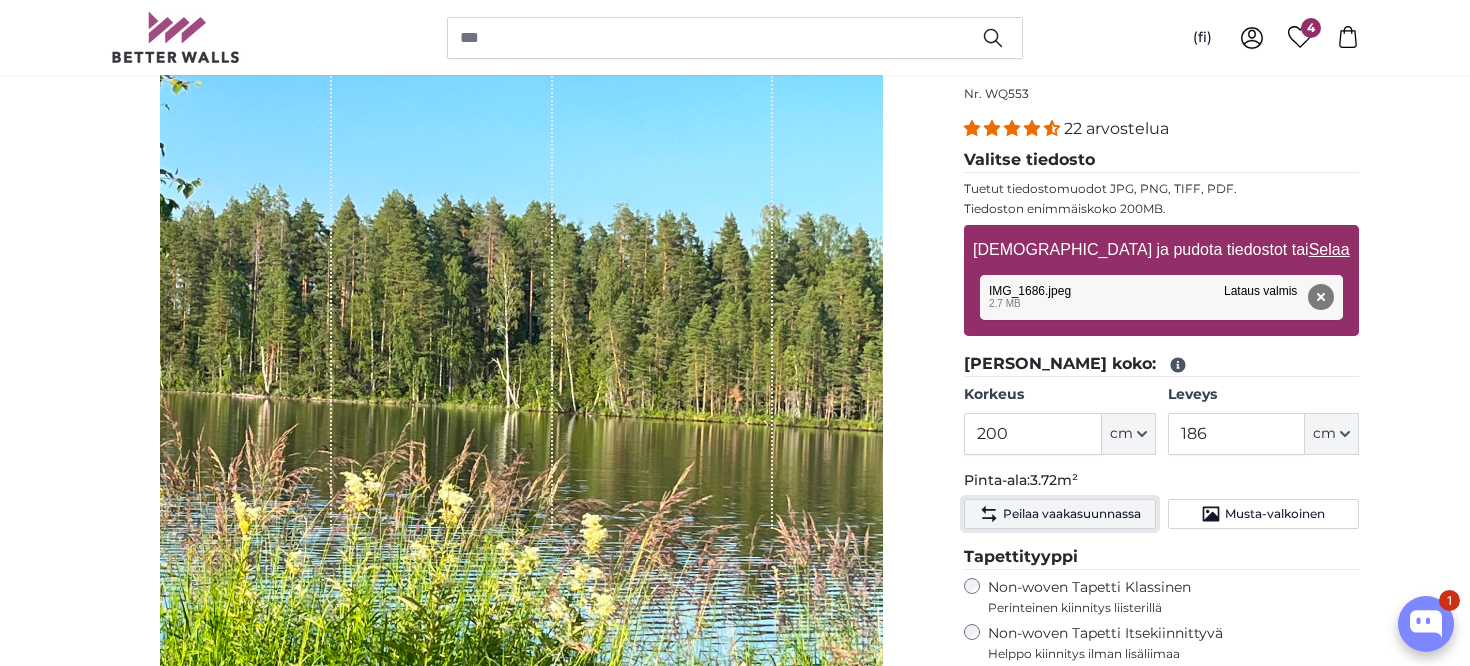 click on "Peilaa vaakasuunnassa" 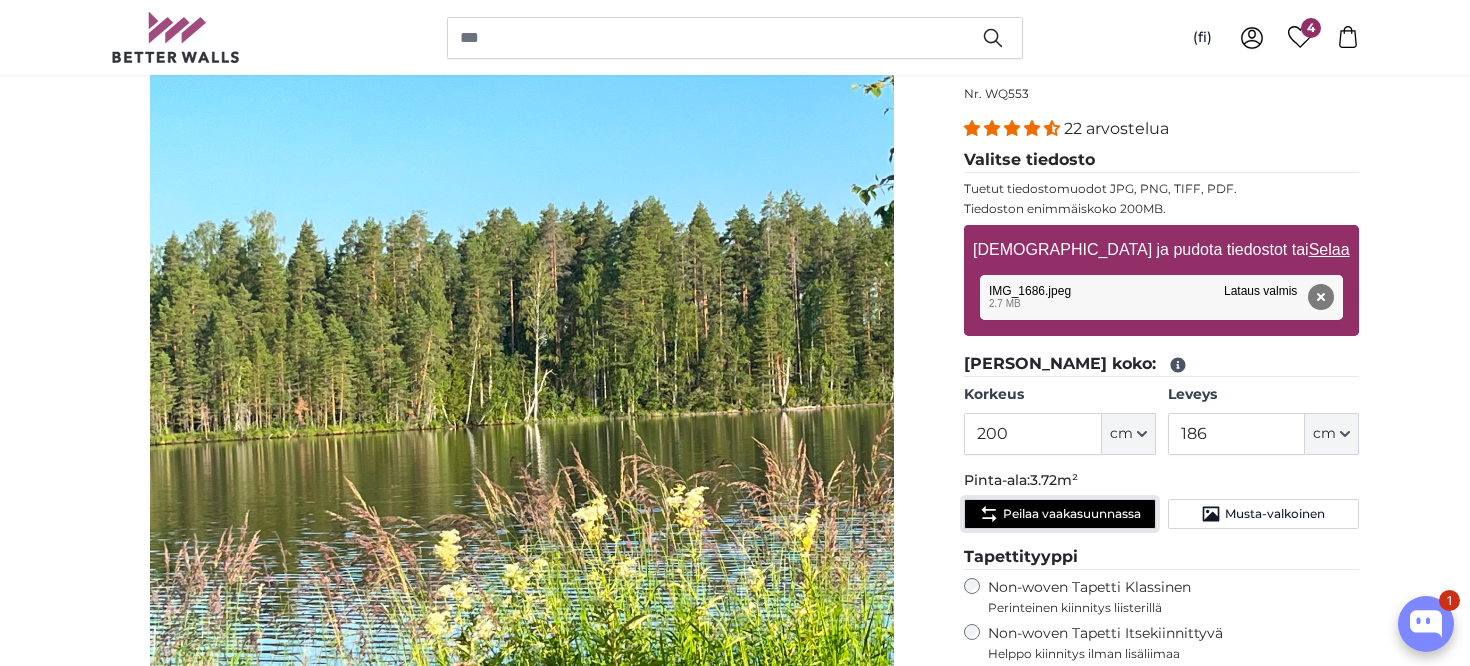 click on "Peilaa vaakasuunnassa" 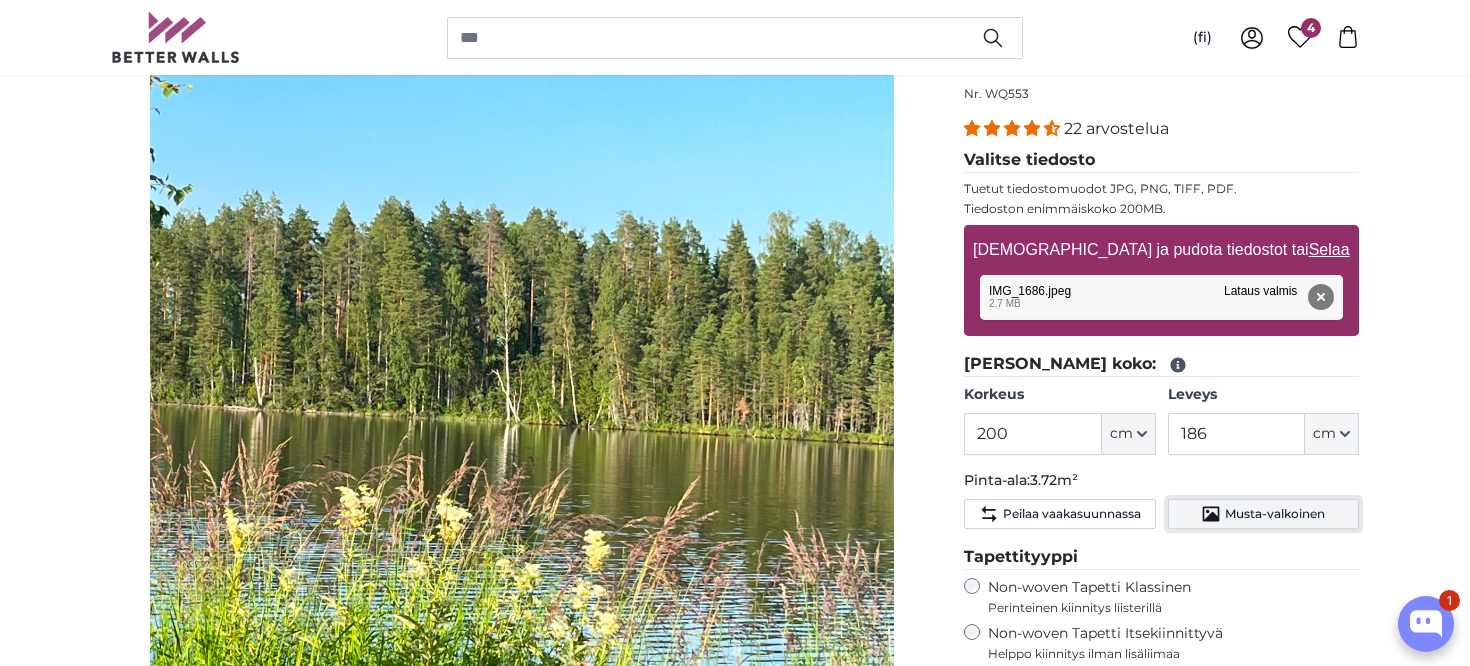 click on "Musta-valkoinen" 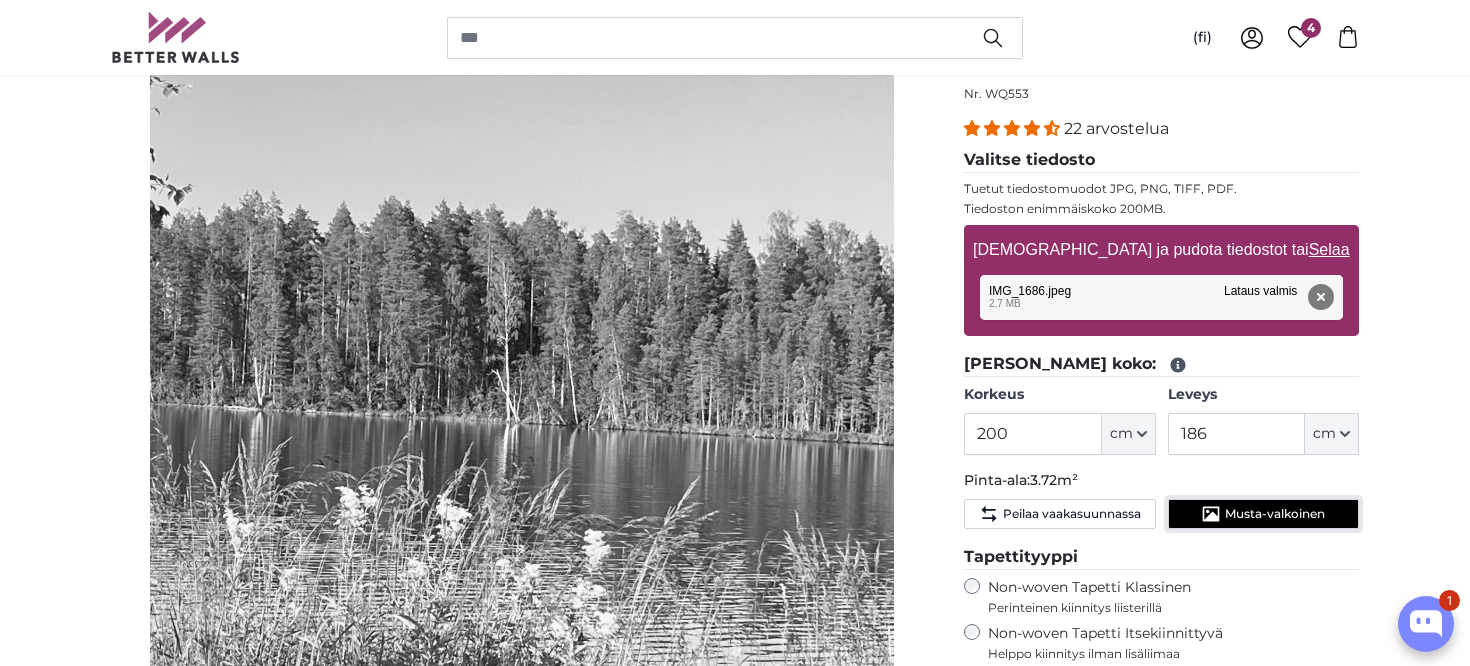 click on "Musta-valkoinen" 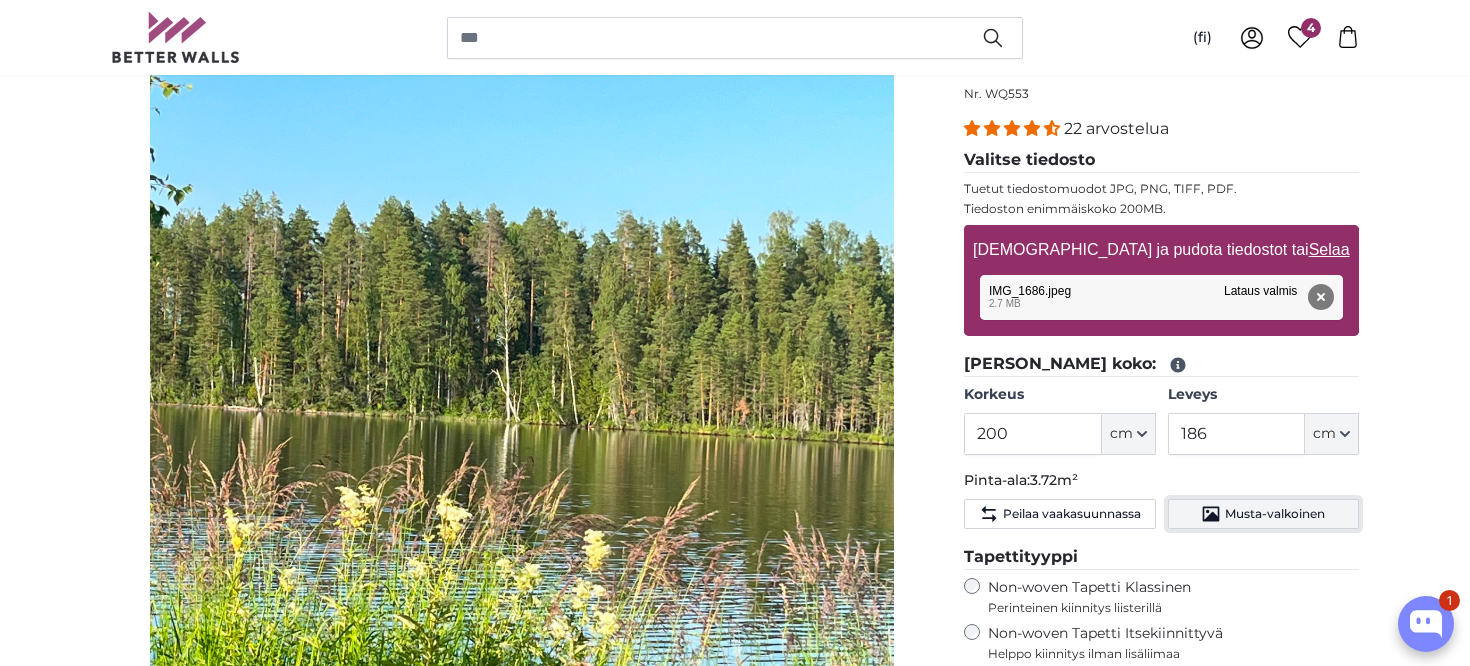 scroll, scrollTop: 297, scrollLeft: 0, axis: vertical 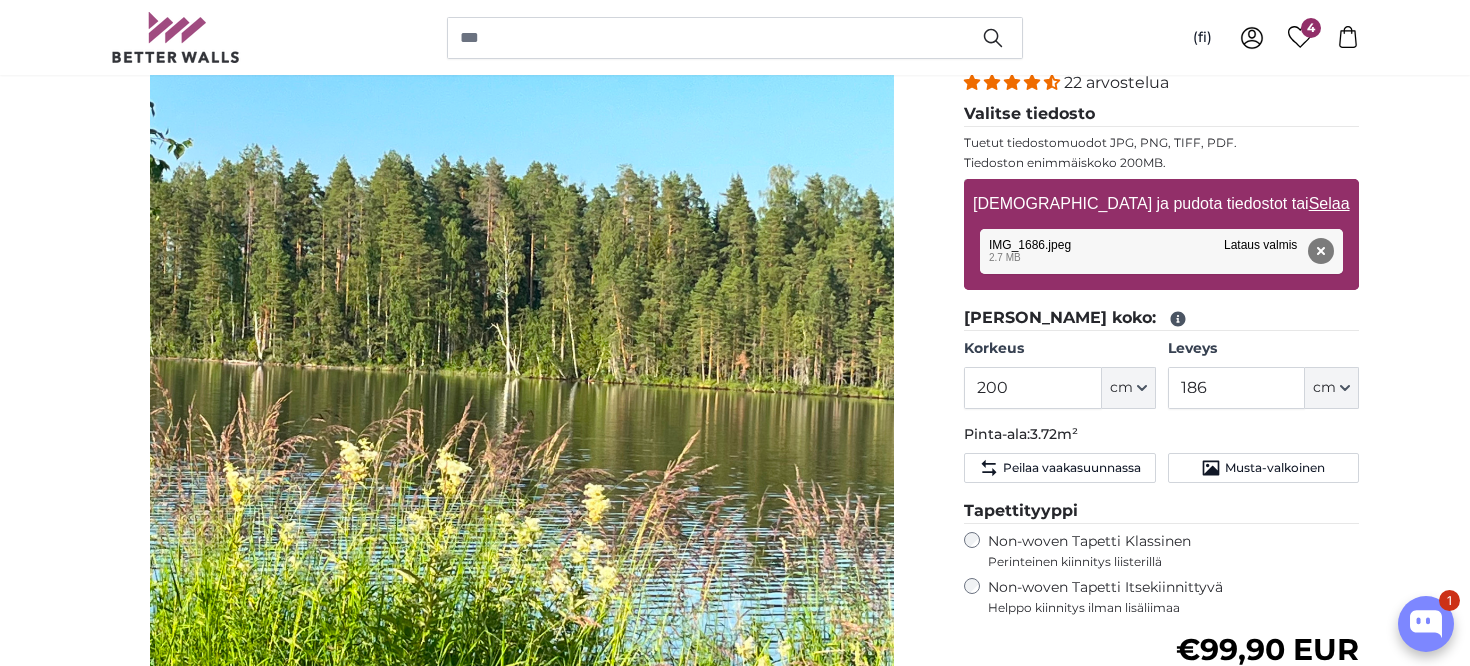 click on "[DEMOGRAPHIC_DATA] ja pudota tiedostot tai  Selaa" at bounding box center (1161, 204) 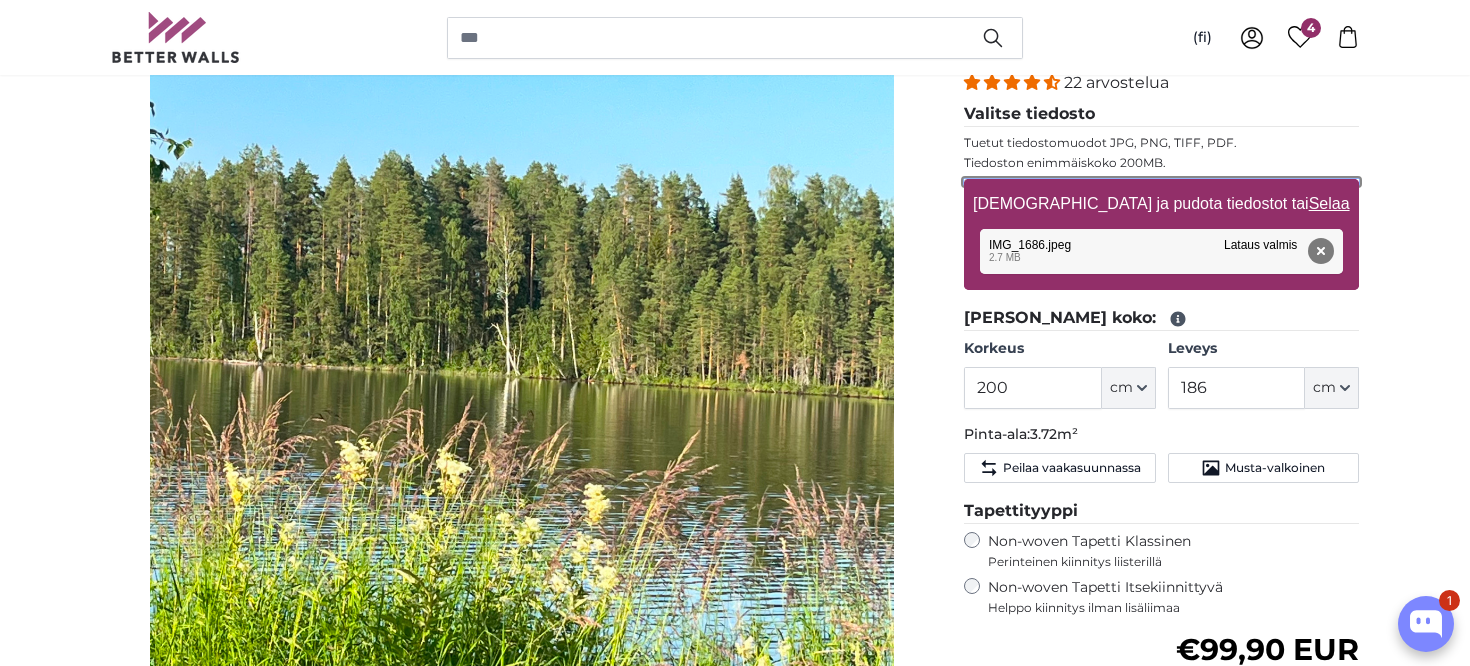 click on "[DEMOGRAPHIC_DATA] ja pudota tiedostot tai  Selaa" at bounding box center (1161, 182) 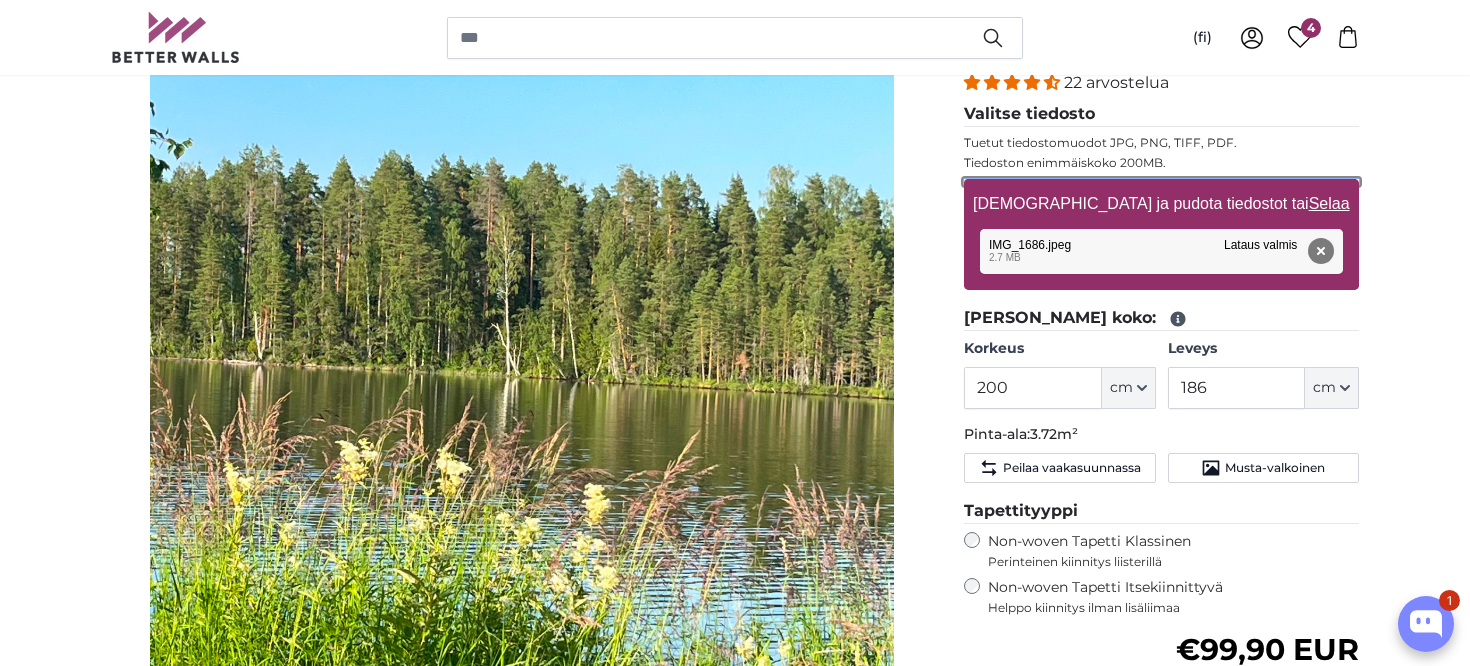 type on "**********" 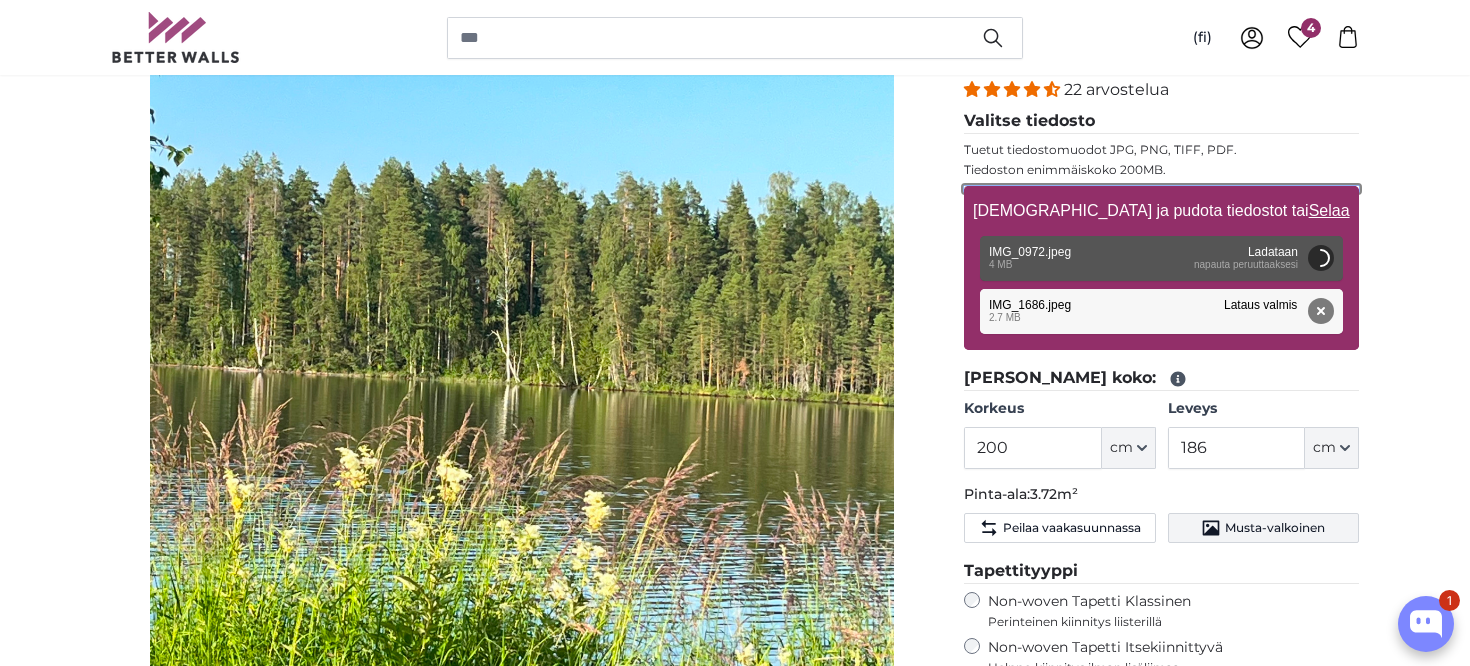 scroll, scrollTop: 286, scrollLeft: 0, axis: vertical 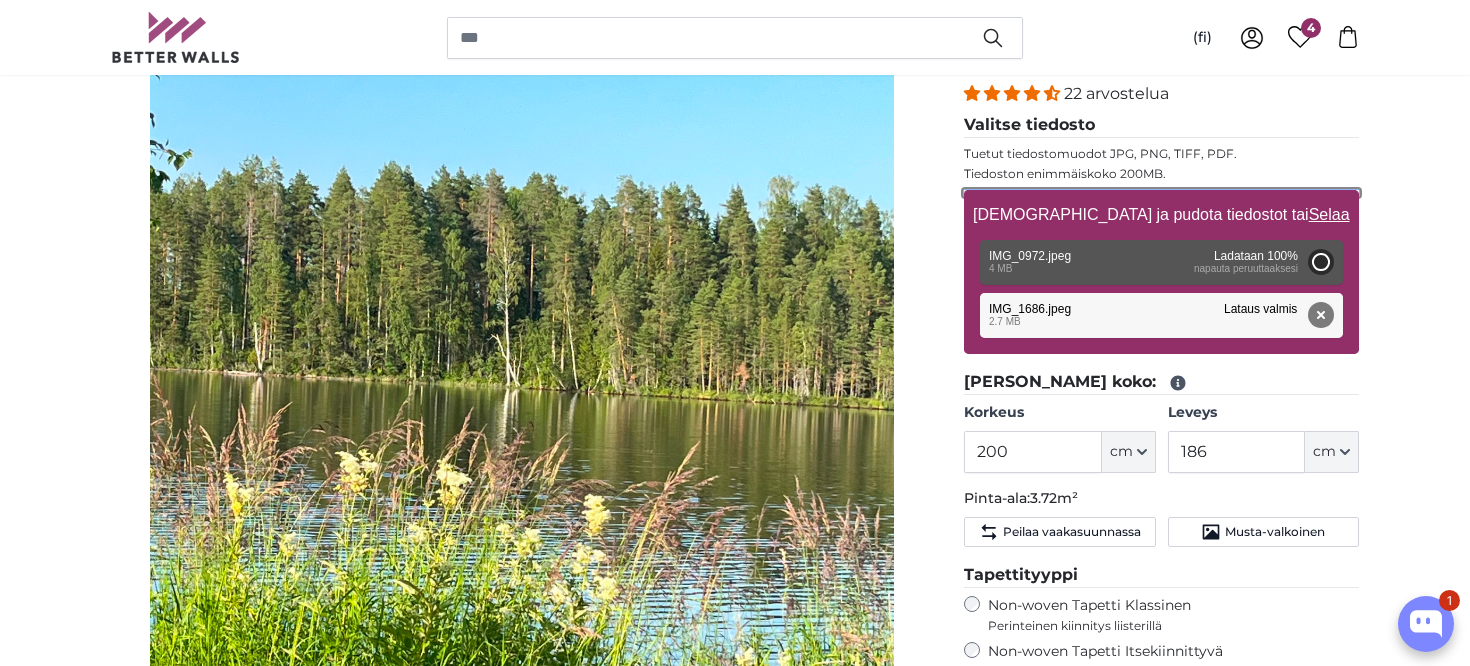 type on "150" 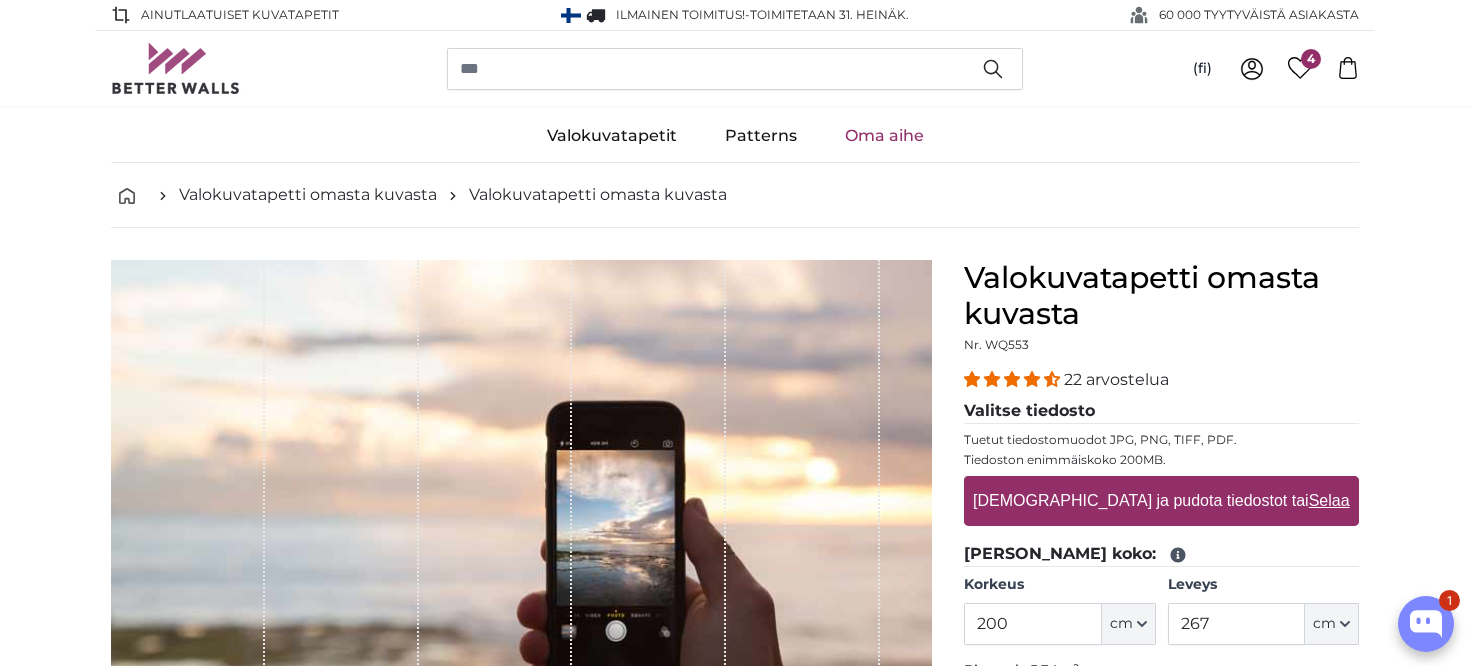 scroll, scrollTop: 0, scrollLeft: 0, axis: both 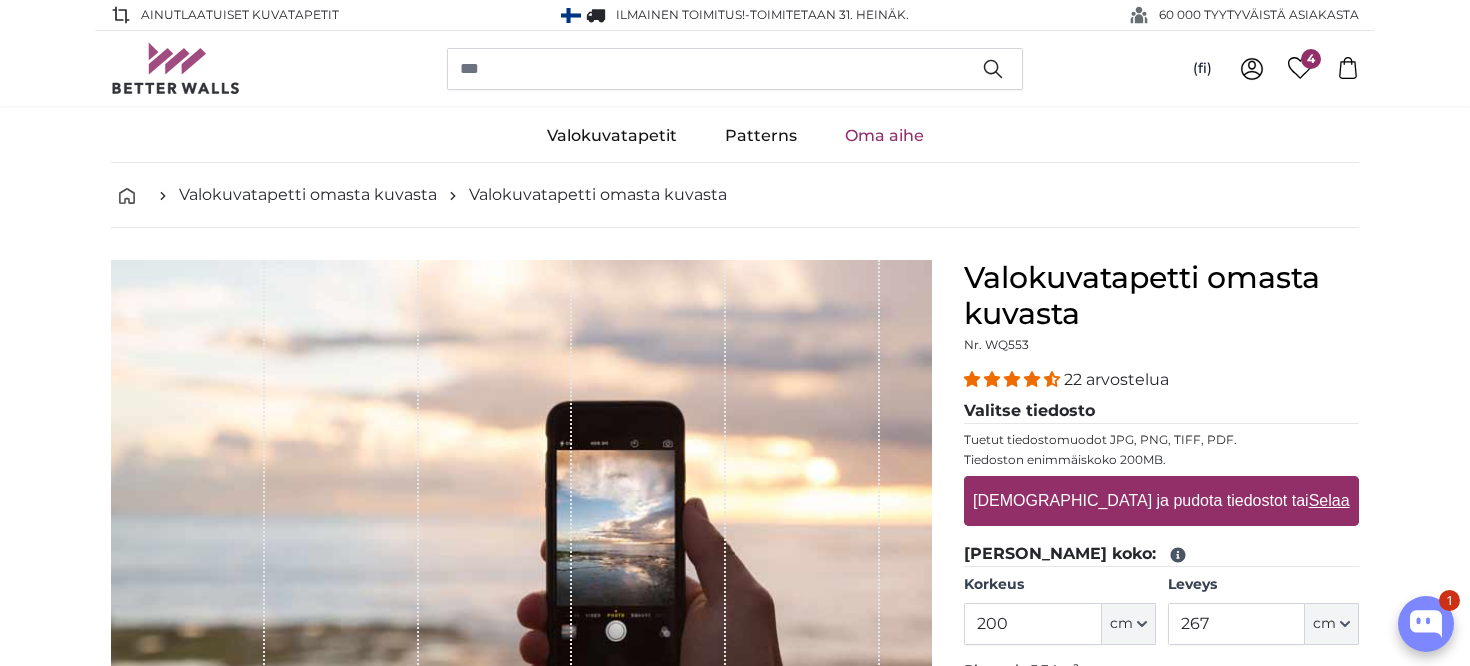 click on "[DEMOGRAPHIC_DATA] ja pudota tiedostot tai  Selaa" at bounding box center [1161, 501] 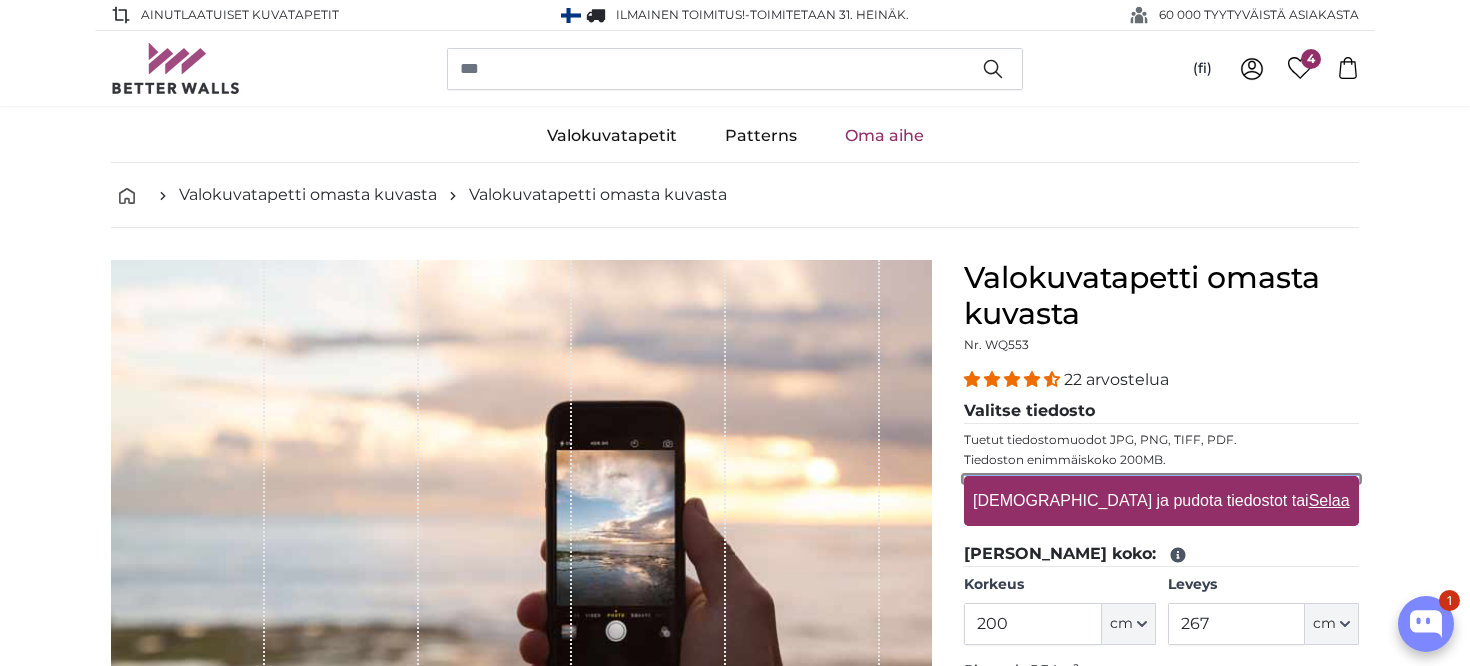 type on "**********" 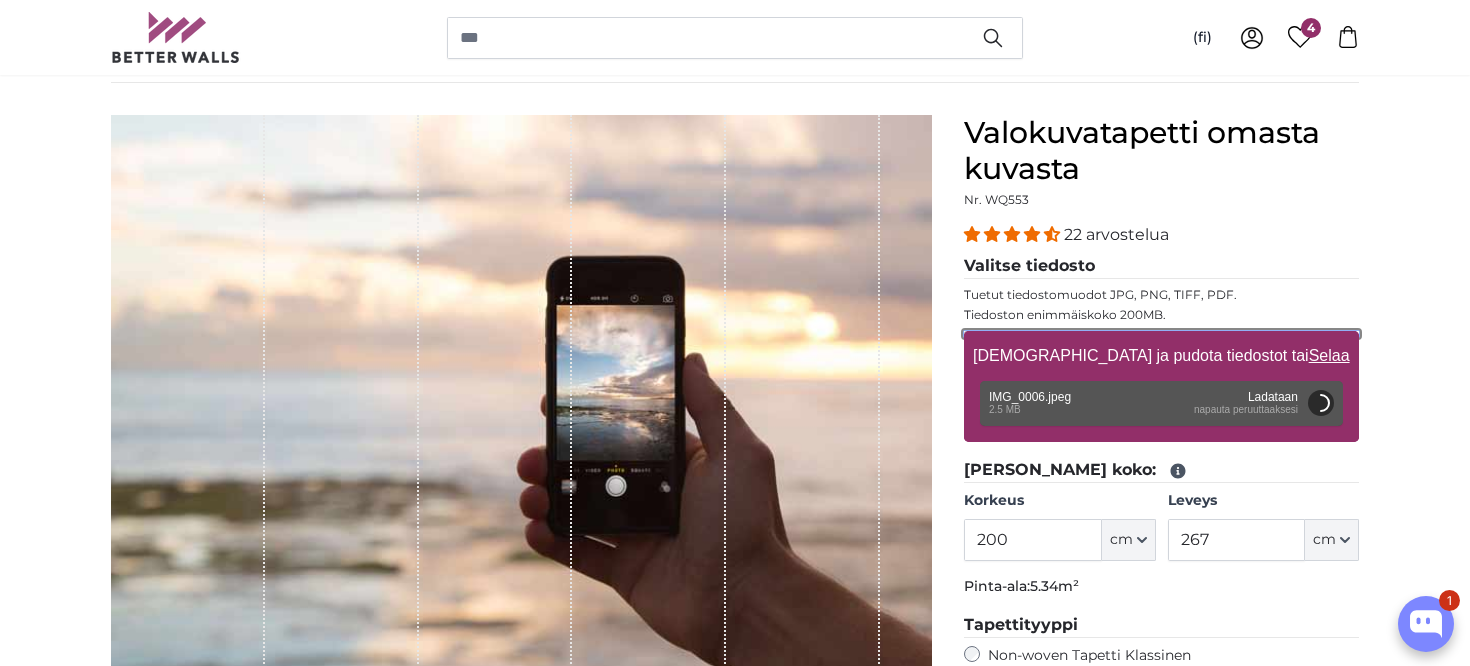 scroll, scrollTop: 151, scrollLeft: 0, axis: vertical 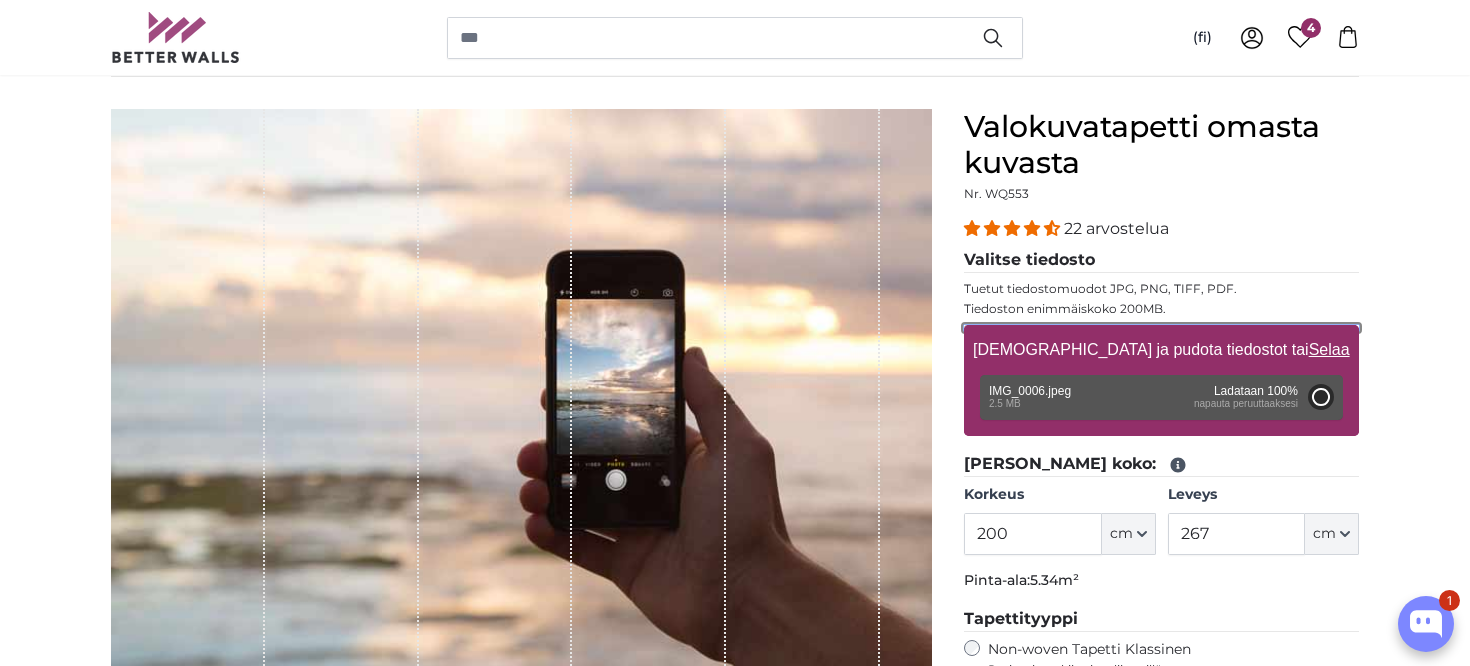 type on "184" 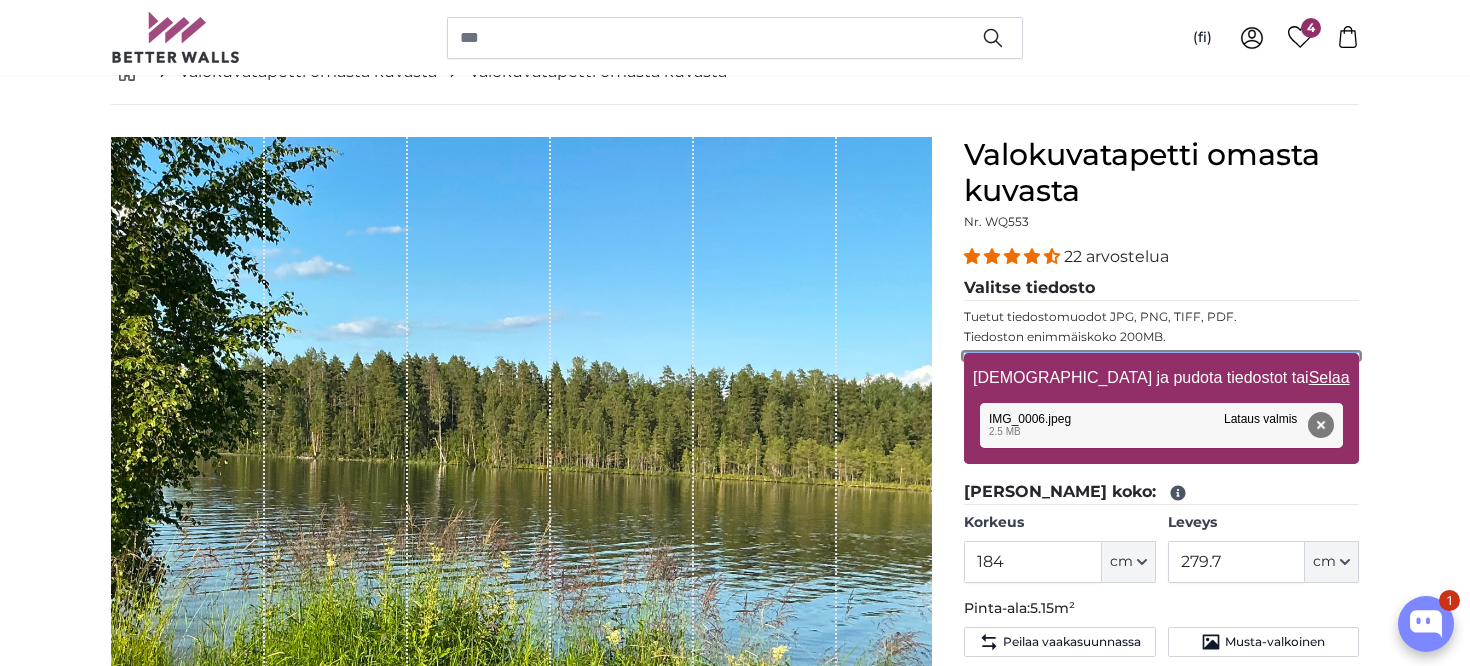 scroll, scrollTop: 124, scrollLeft: 0, axis: vertical 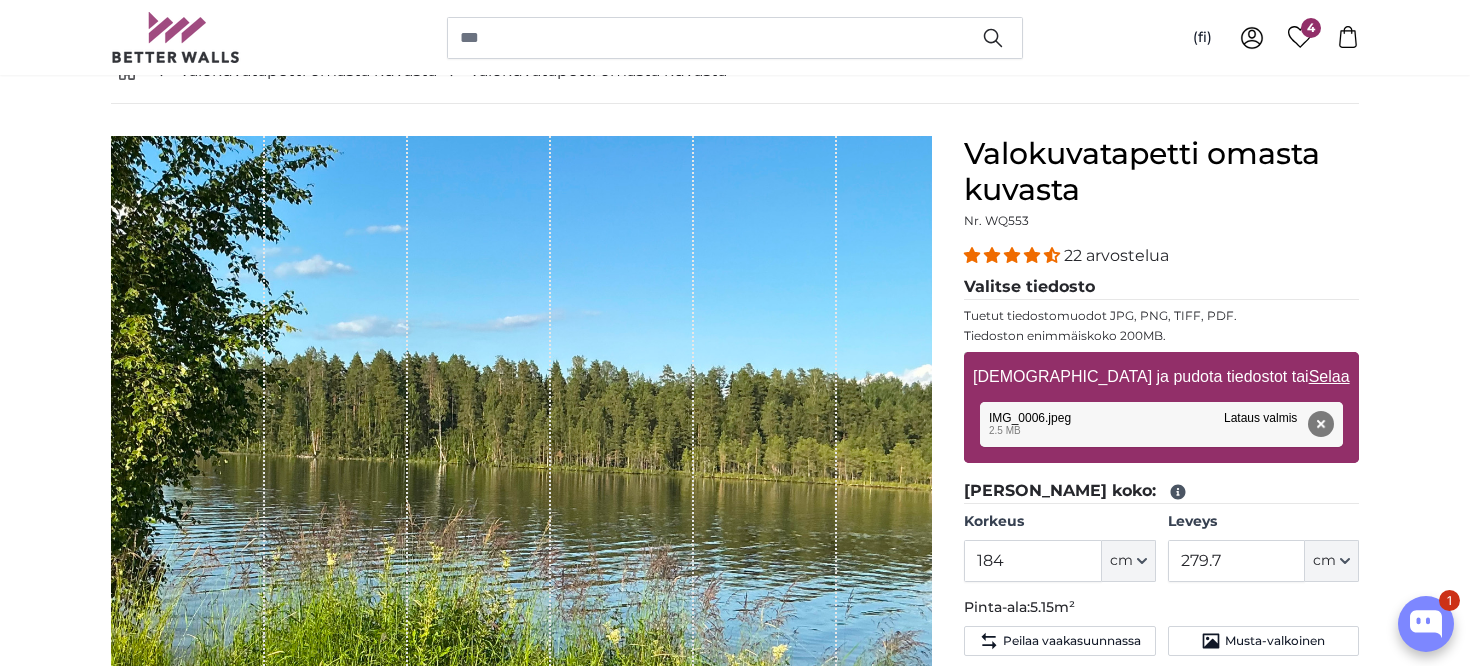 click on "[DEMOGRAPHIC_DATA] ja pudota tiedostot tai  Selaa" at bounding box center [1161, 377] 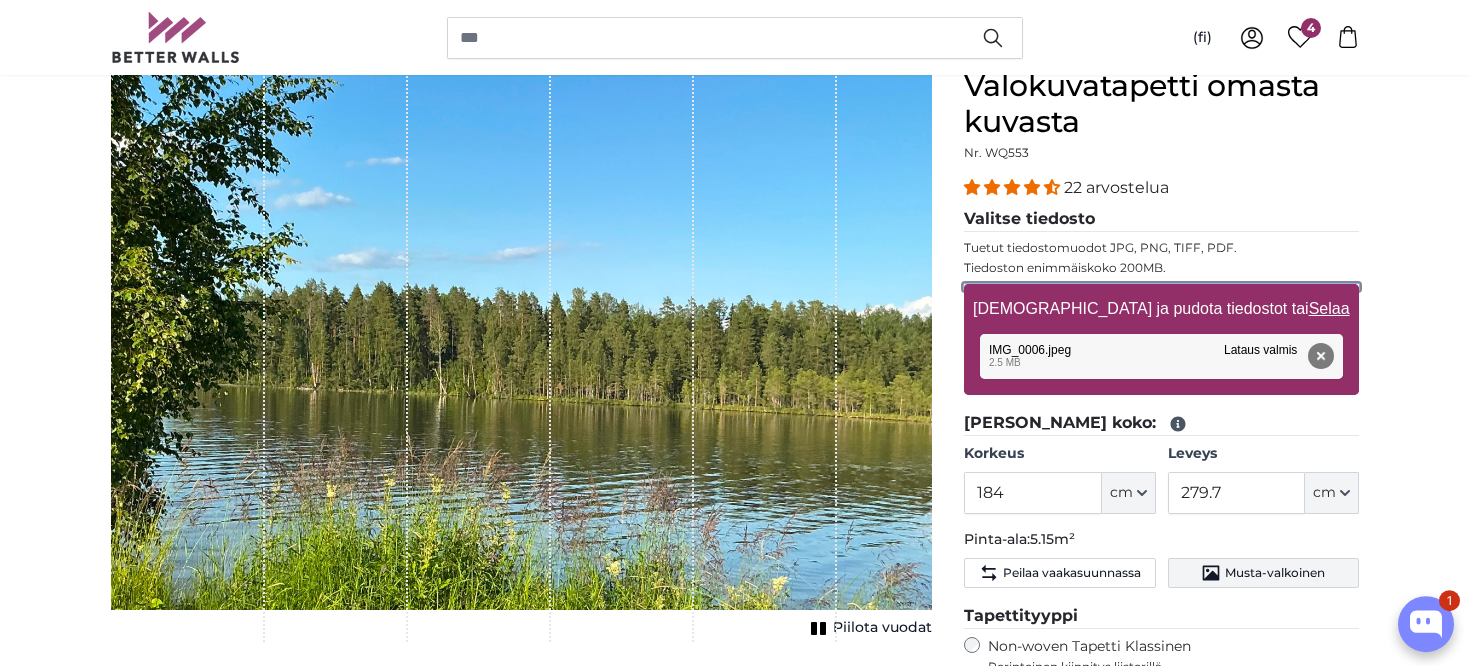 scroll, scrollTop: 197, scrollLeft: 0, axis: vertical 